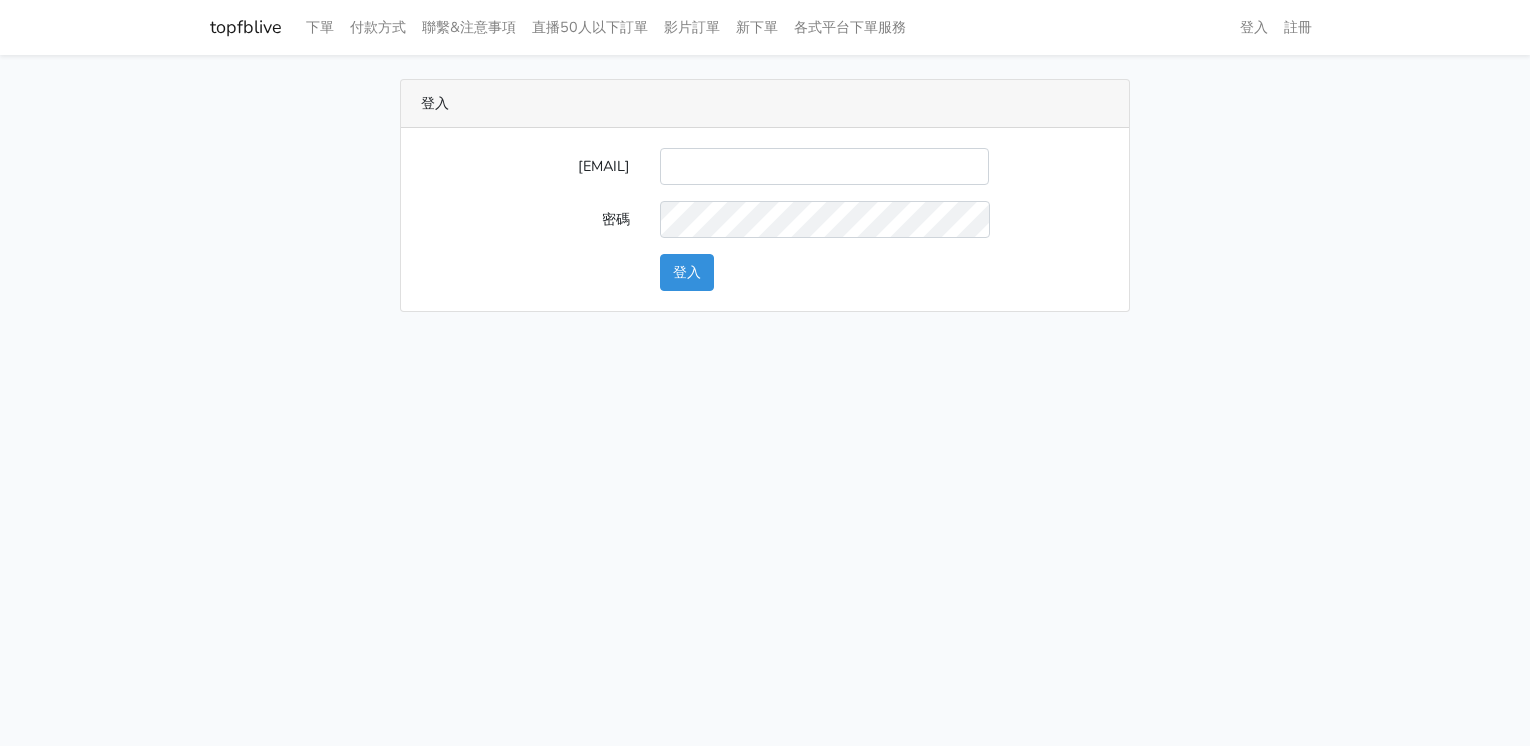 scroll, scrollTop: 0, scrollLeft: 0, axis: both 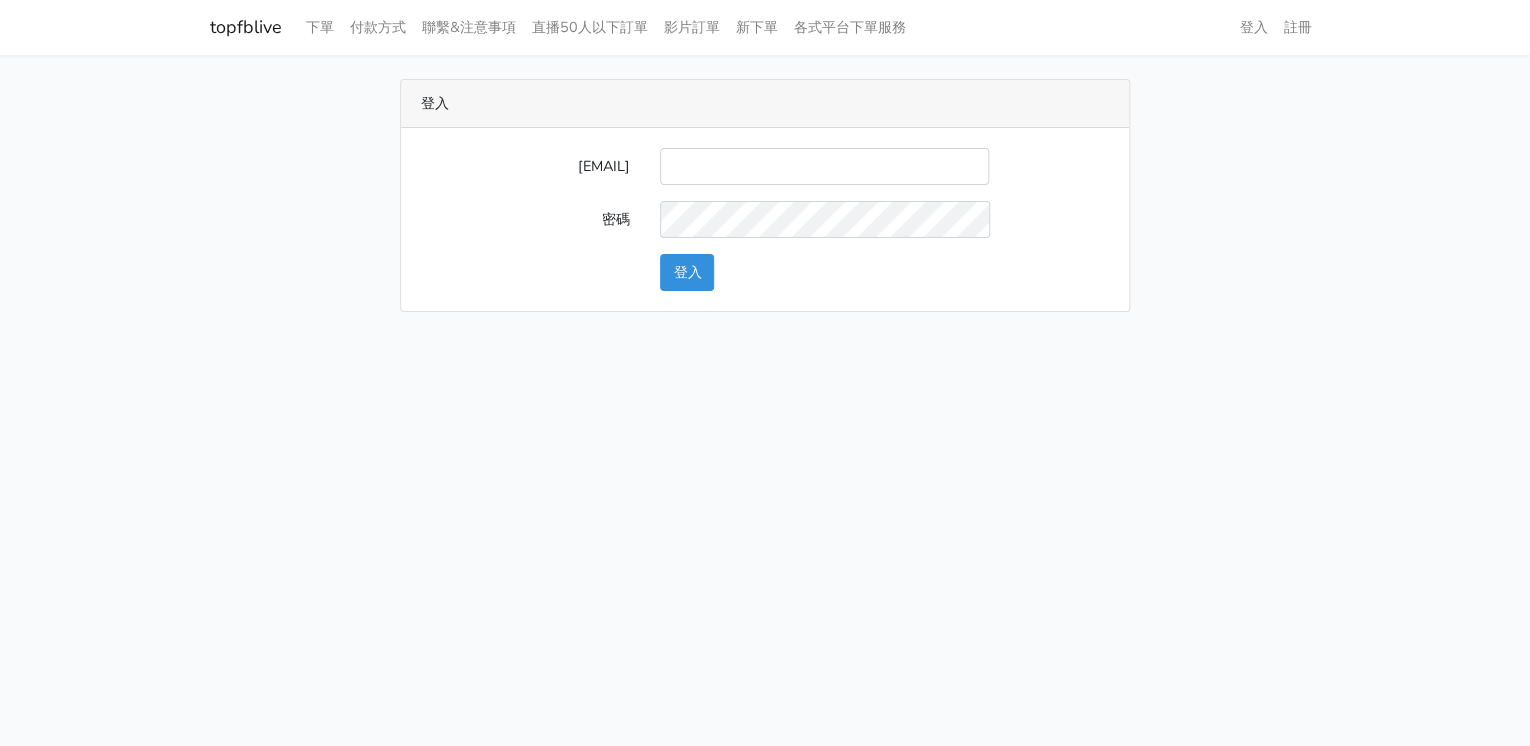 type on "[EMAIL]" 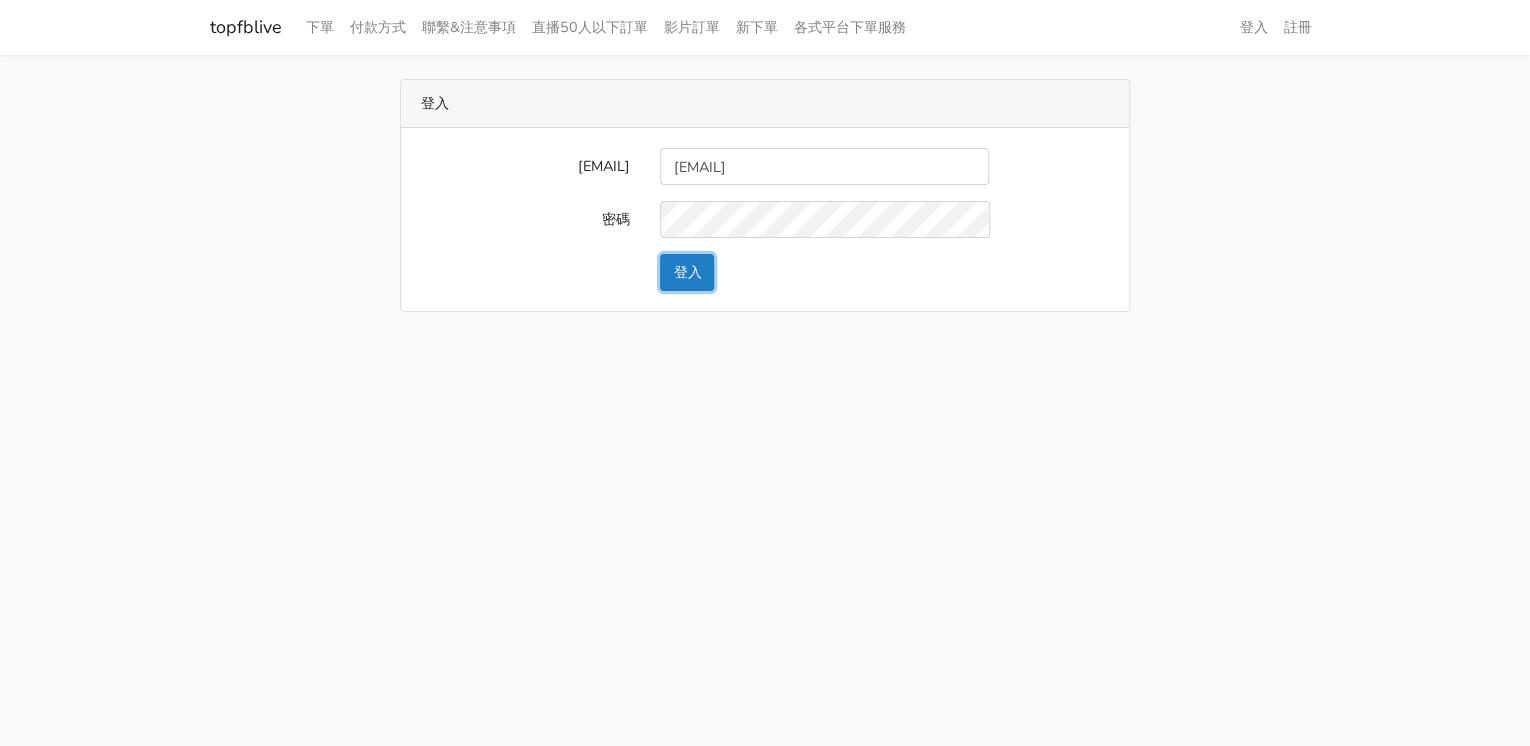 click on "登入" at bounding box center (687, 272) 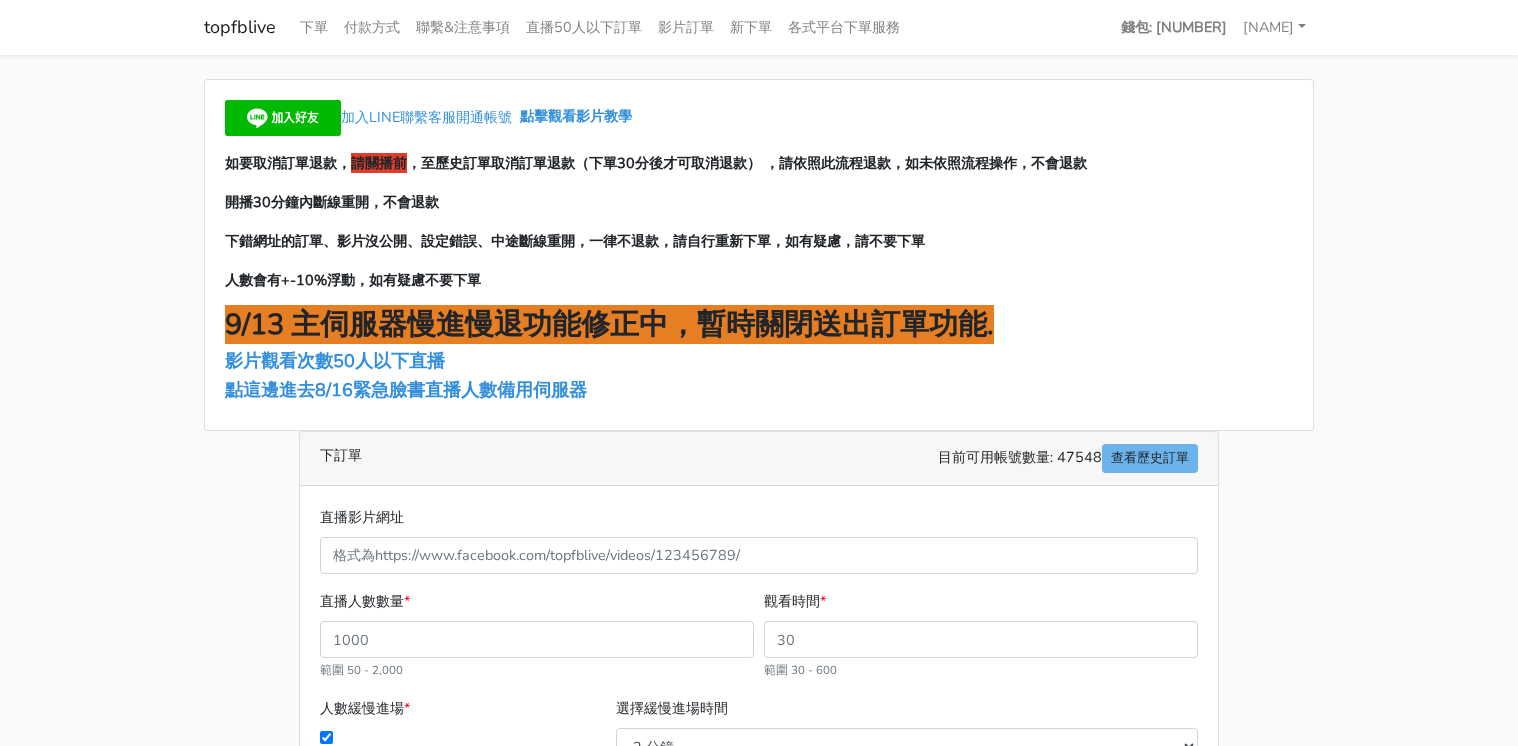 scroll, scrollTop: 0, scrollLeft: 0, axis: both 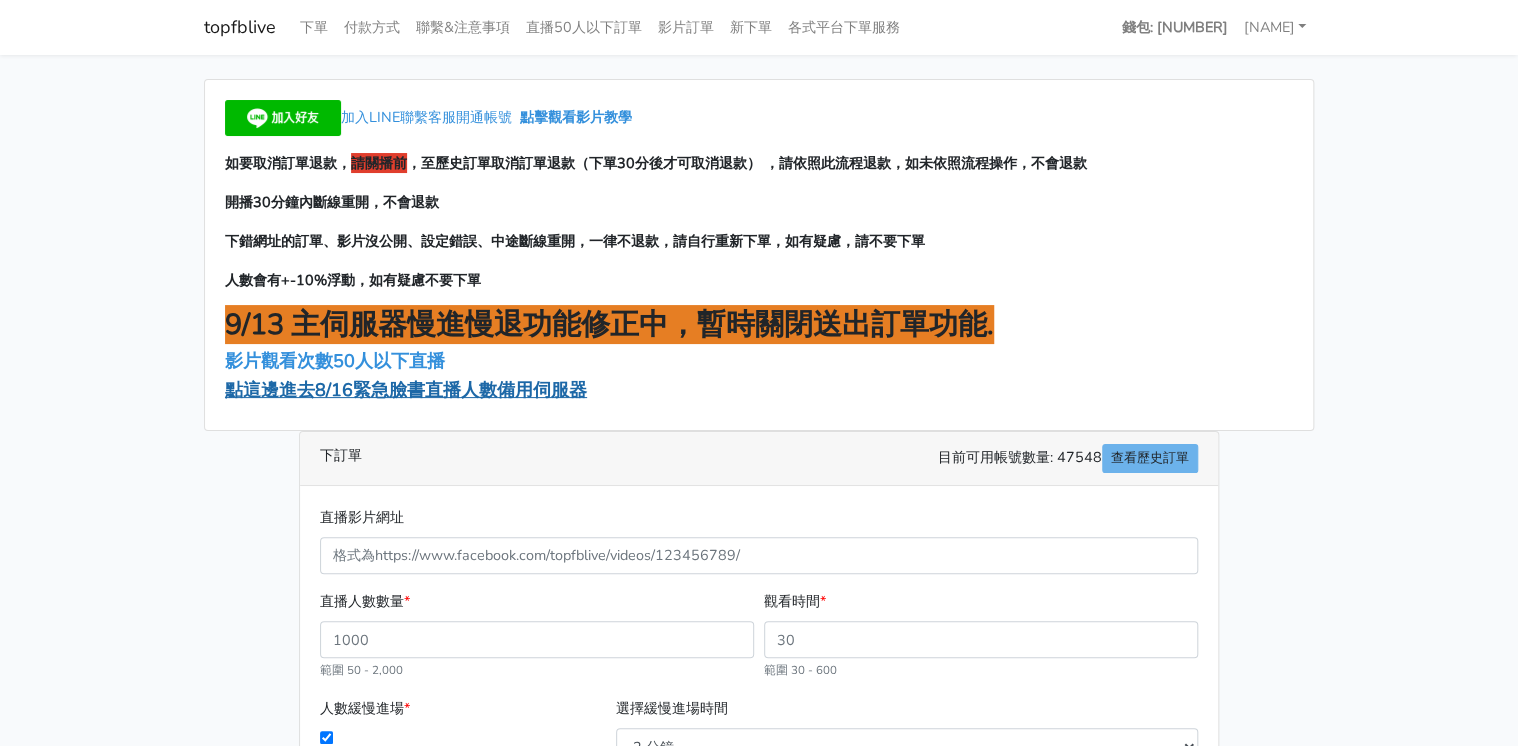 click on "點這邊進去8/16緊急臉書直播人數備用伺服器" at bounding box center (406, 390) 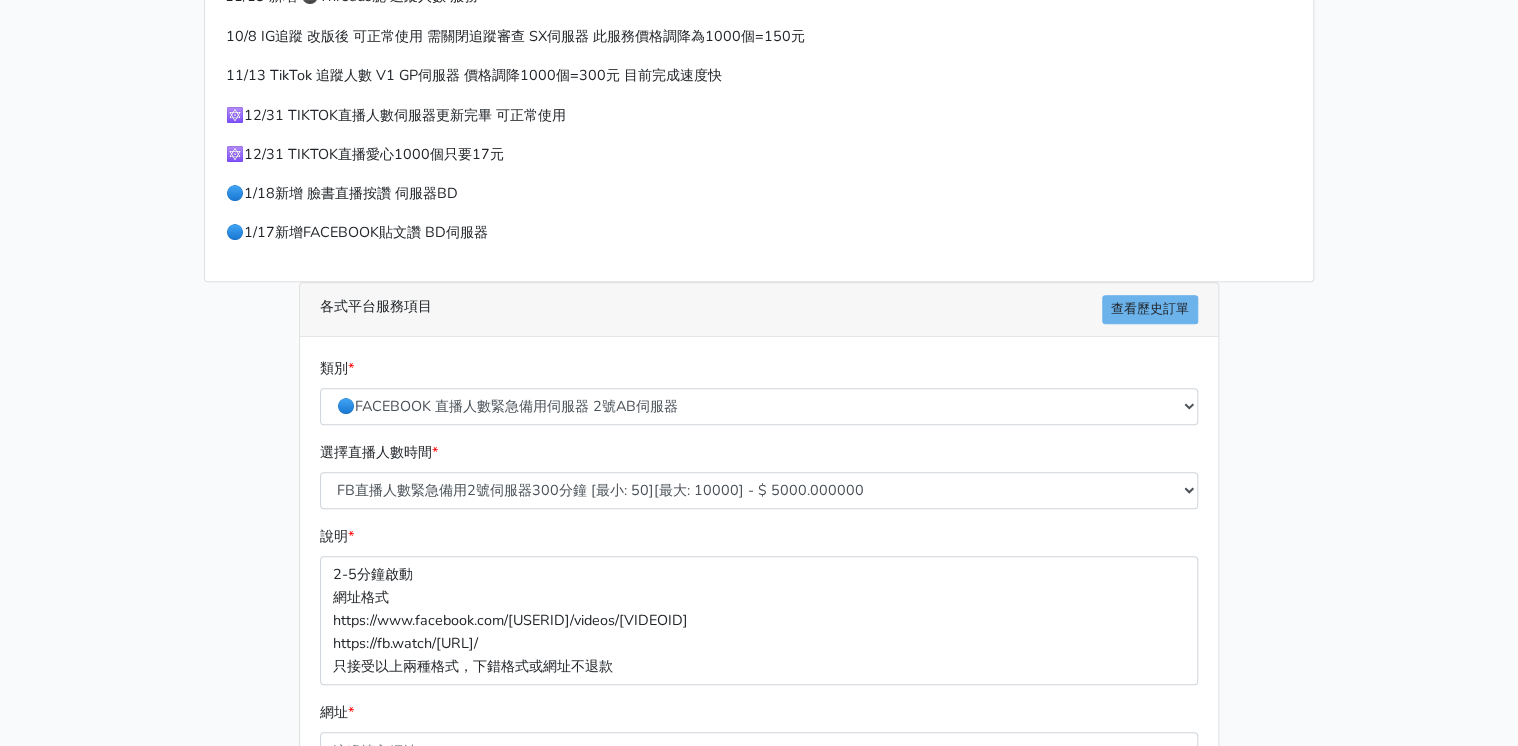 scroll, scrollTop: 400, scrollLeft: 0, axis: vertical 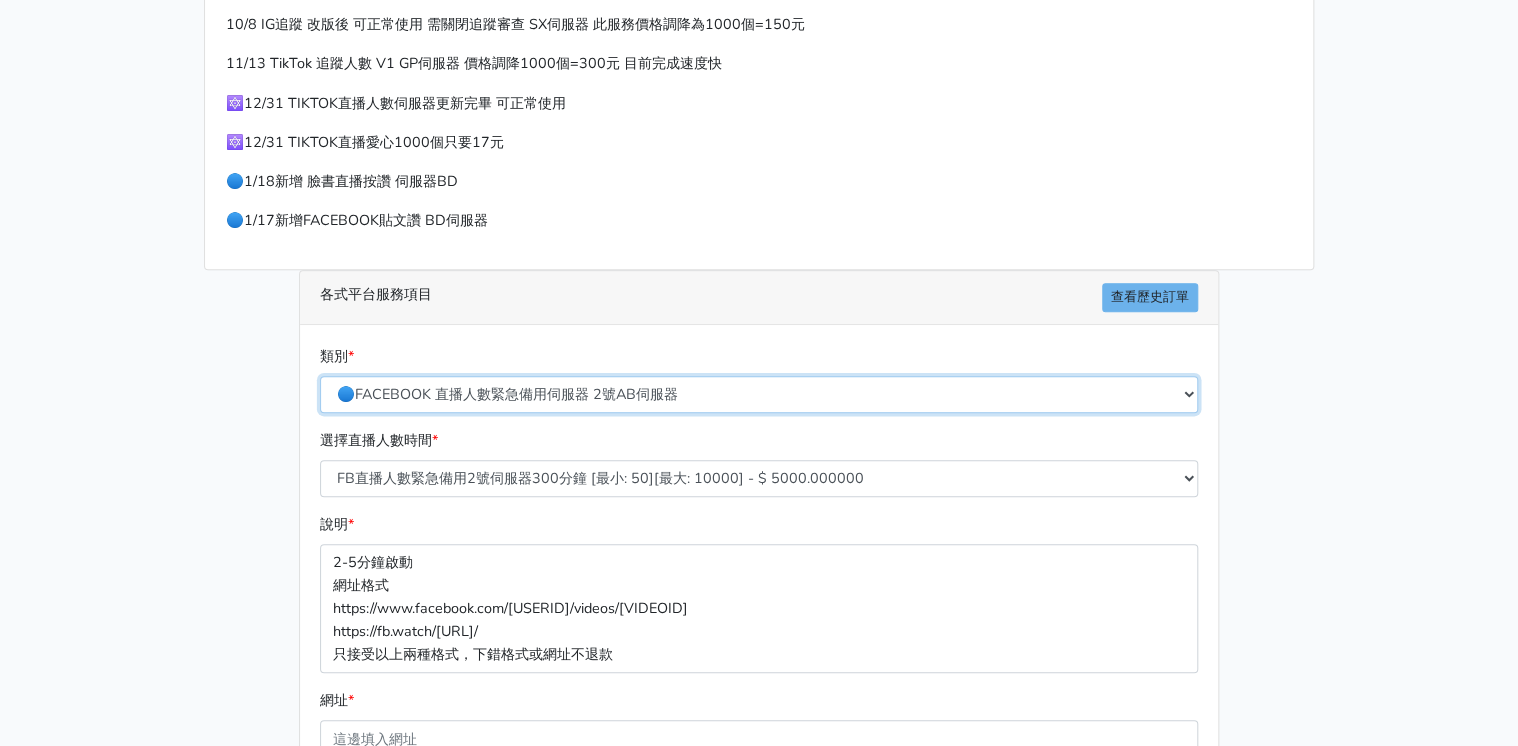 click on "🔵FACEBOOK 直播人數緊急備用伺服器 2號AB伺服器
🔵FACEBOOK 網軍專用貼文留言 安全保密
🔵FACEBOOK 直播人數伺服器 快進
🔵9/30 FACEBOOK 直播人數緩慢進場緩慢退場 台灣獨家
🔵FACEBOOK 直播人數緊急備用伺服器 J1
🔵FACEBOOK按讚-追蹤-評論-社團成員-影片觀看-短影片觀看
🔵台灣帳號FACEBOOK按讚、表情、分享、社團、追蹤服務" at bounding box center [759, 394] 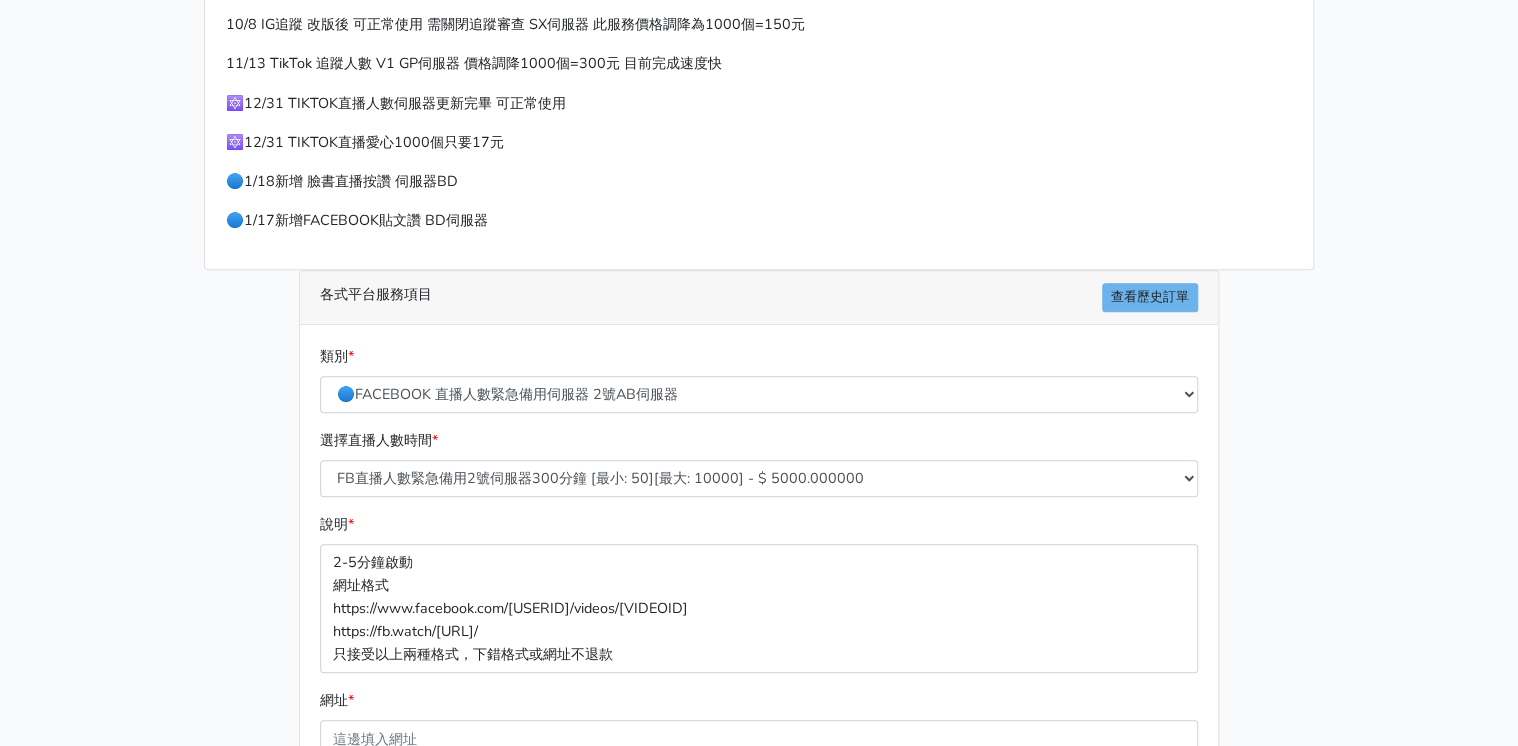 click on "請照說明的網址格式下單，這邊的服務都沒退款項目，下單就無法退款
此服務無保固，如愛心、讚、追蹤、觀看次數等等，如有掉落，不會補充
使用服務前，請把各個平台設定公開，否則服務不會執行， 下單後無退款服務，如有疑慮請勿下單
🌕9/25新增 IG愛心 GP伺服器
🌕10/8 IG追蹤 改版後  可正常使用 SX伺服器
🔴10月改版可用YT影片觀看次數 NEW伺服器SG
IG改版使用追蹤需要把標示進行審查關閉 看此連結 https://prnt.sc/kypxqWgE3cUR
11/13 新增 🌑Threads脆 追蹤人數 服務
10/8 IG追蹤 改版後 可正常使用 需關閉追蹤審查 SX伺服器 此服務價格調降為1000個=150元
11/13 TikTok 追蹤人數 V1 GP伺服器 價格調降1000個=300元 目前完成速度快
🔯12/31 TIKTOK直播愛心1000個只要17元" at bounding box center [759, 349] 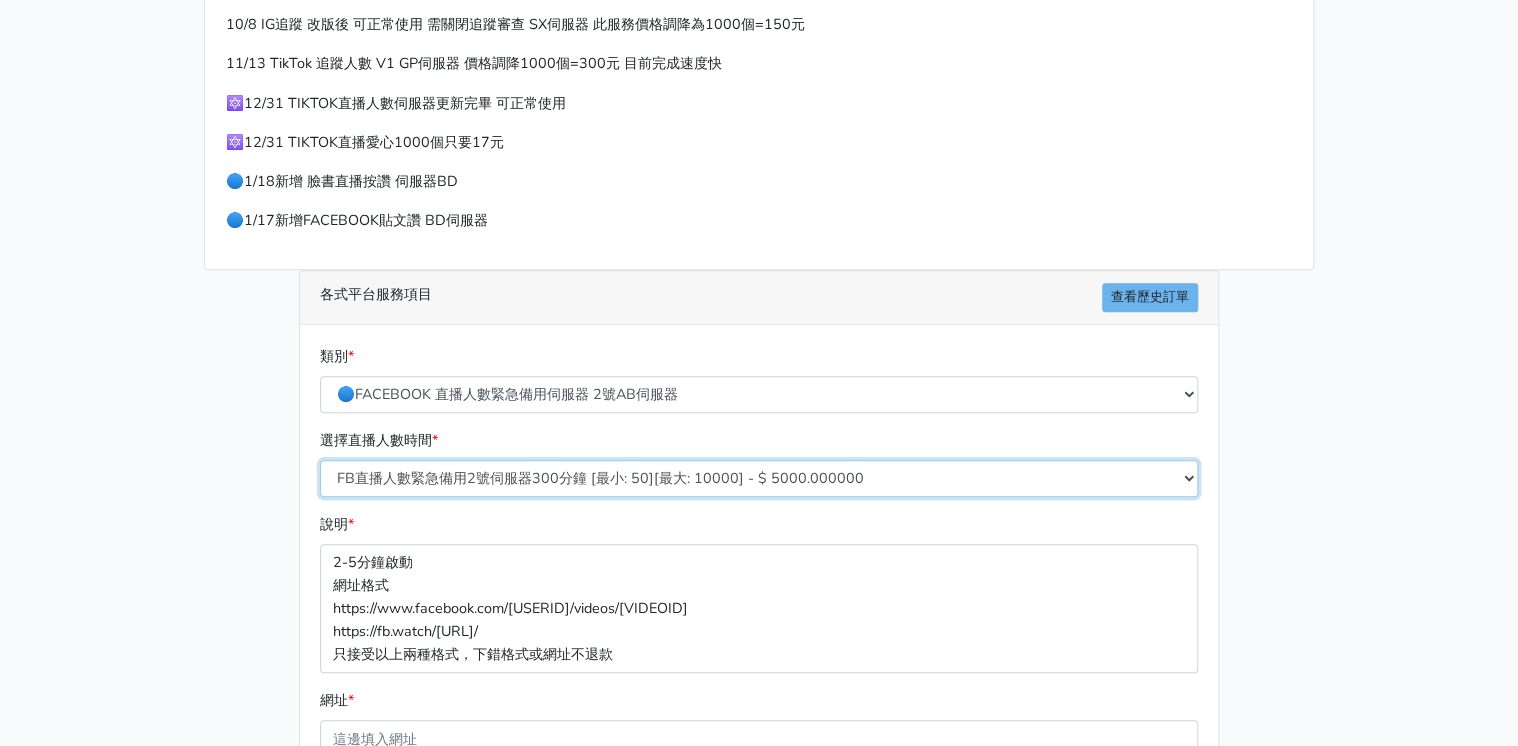 click on "FB直播人數緊急備用2號伺服器300分鐘 [最小: 50][最大: 10000] - $ 5000.000000 FB直播人數緊急備用2號伺服器60分鐘 [最小: 50][最大: 10000] - $ 1000.000000 FB直播人數緊急備用2號伺服器90分鐘 [最小: 50][最大: 10000] - $ 1500.000000 FB直播人數緊急備用2號伺服器120分鐘 [最小: 50][最大: 10000] - $ 2000.000000 FB直播人數緊急備用2號伺服器150分鐘 [最小: 50][最大: 10000] - $ 2500.000000 FB直播人數緊急備用2號伺服器180分鐘 [最小: 50][最大: 10000] - $ 3000.000000 FB直播人數緊急備用2號伺服器240分鐘 [最小: 50][最大: 10000] - $ 4000.000000 FB直播人數緊急備用2號伺服器360分鐘  [最小: 50][最大: 10000] - $ 6000.000000" at bounding box center [759, 478] 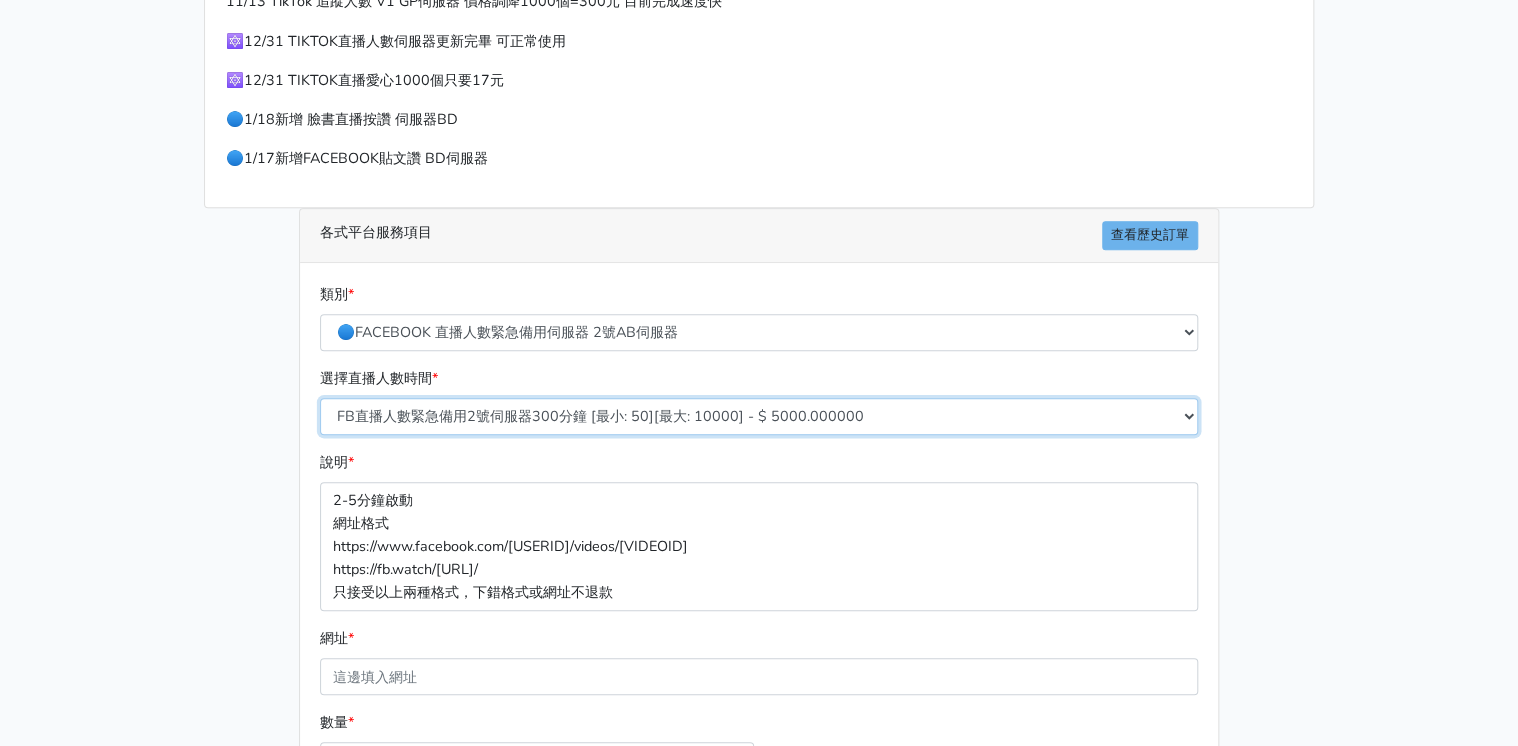 scroll, scrollTop: 480, scrollLeft: 0, axis: vertical 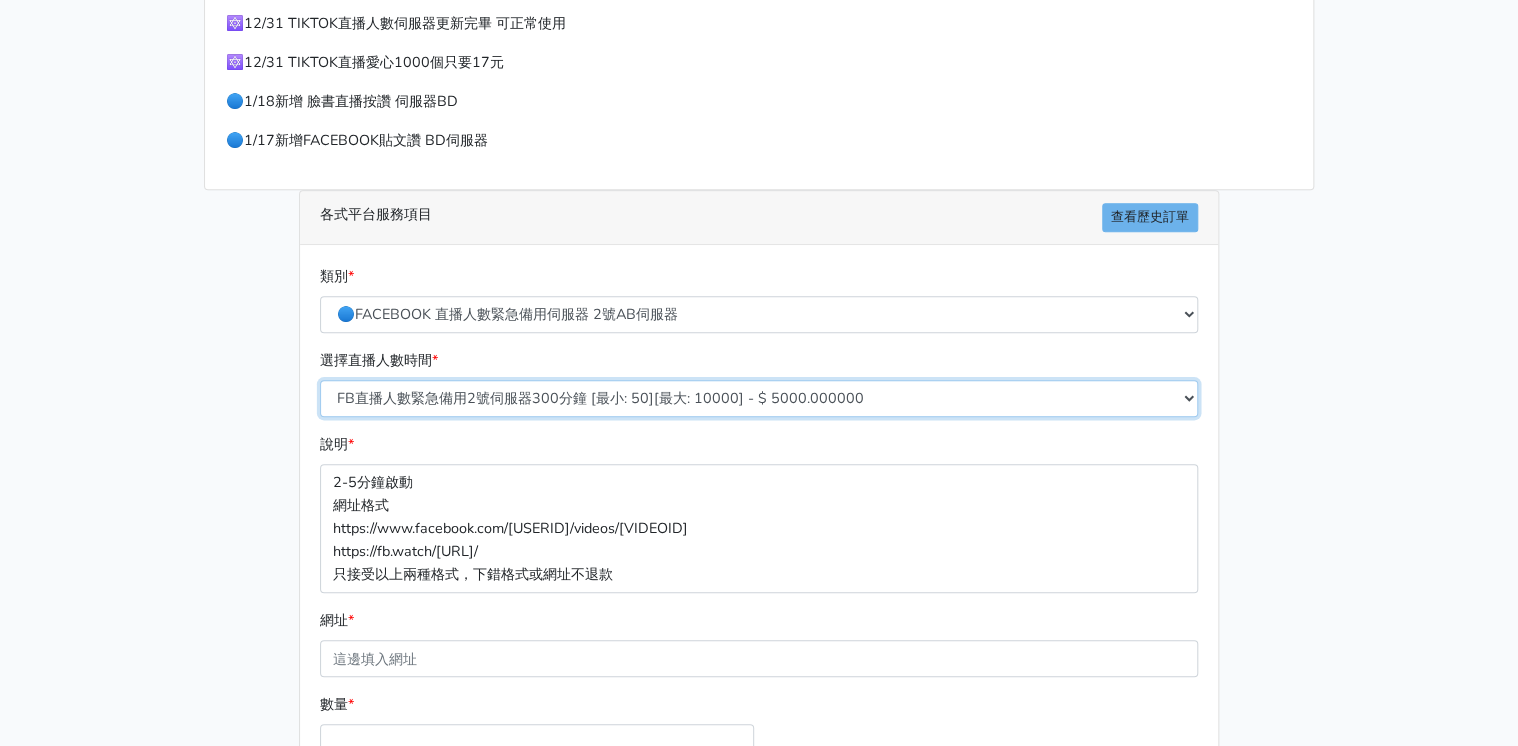 click on "FB直播人數緊急備用2號伺服器300分鐘 [最小: 50][最大: 10000] - $ 5000.000000 FB直播人數緊急備用2號伺服器60分鐘 [最小: 50][最大: 10000] - $ 1000.000000 FB直播人數緊急備用2號伺服器90分鐘 [最小: 50][最大: 10000] - $ 1500.000000 FB直播人數緊急備用2號伺服器120分鐘 [最小: 50][最大: 10000] - $ 2000.000000 FB直播人數緊急備用2號伺服器150分鐘 [最小: 50][最大: 10000] - $ 2500.000000 FB直播人數緊急備用2號伺服器180分鐘 [最小: 50][最大: 10000] - $ 3000.000000 FB直播人數緊急備用2號伺服器240分鐘 [最小: 50][最大: 10000] - $ 4000.000000 FB直播人數緊急備用2號伺服器360分鐘  [最小: 50][最大: 10000] - $ 6000.000000" at bounding box center [759, 398] 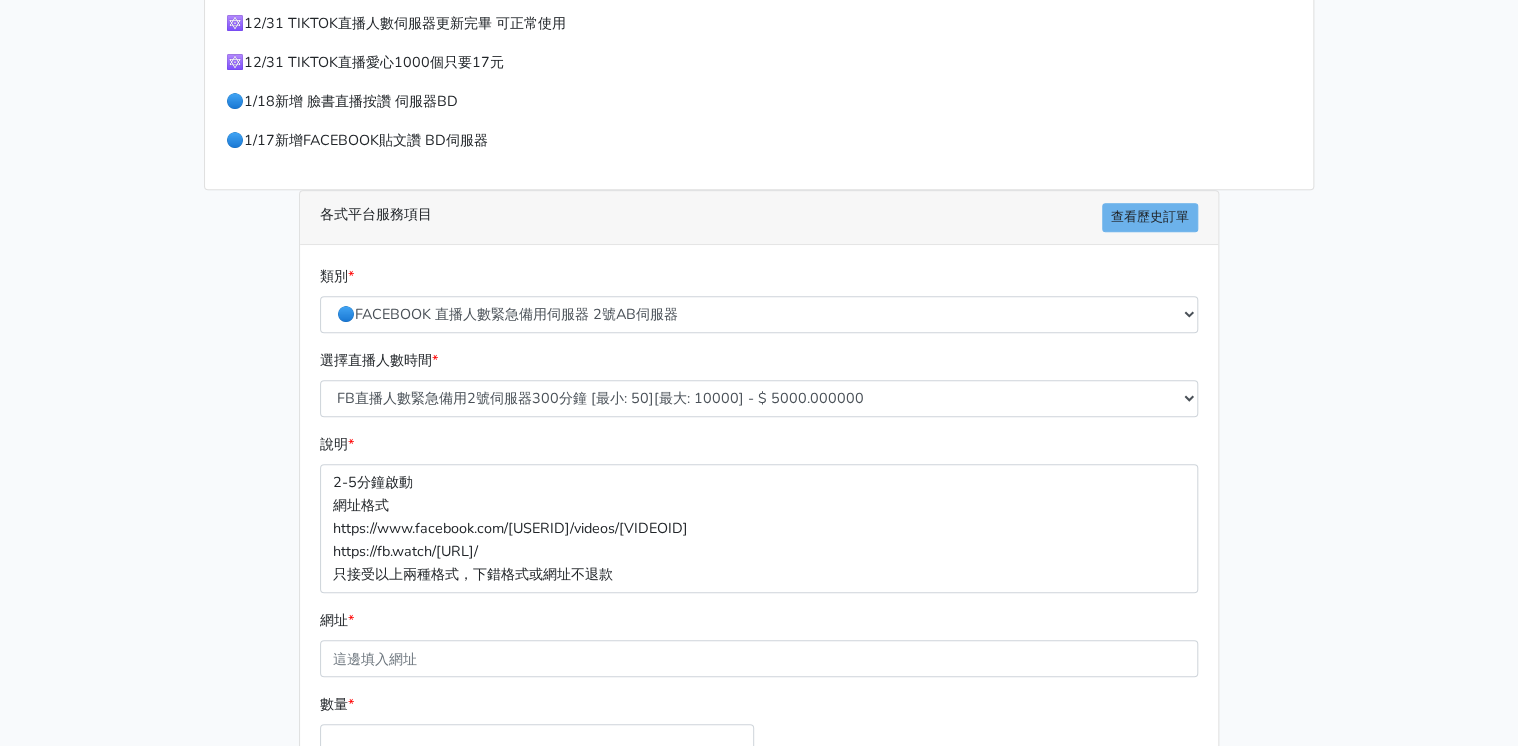 click on "請照說明的網址格式下單，這邊的服務都沒退款項目，下單就無法退款
此服務無保固，如愛心、讚、追蹤、觀看次數等等，如有掉落，不會補充
使用服務前，請把各個平台設定公開，否則服務不會執行， 下單後無退款服務，如有疑慮請勿下單
🌕9/25新增 IG愛心 GP伺服器
🌕10/8 IG追蹤 改版後  可正常使用 SX伺服器
🔴10月改版可用YT影片觀看次數 NEW伺服器SG
IG改版使用追蹤需要把標示進行審查關閉 看此連結 https://prnt.sc/kypxqWgE3cUR
11/13 新增 🌑Threads脆 追蹤人數 服務
10/8 IG追蹤 改版後 可正常使用 需關閉追蹤審查 SX伺服器 此服務價格調降為1000個=150元
11/13 TikTok 追蹤人數 V1 GP伺服器 價格調降1000個=300元 目前完成速度快
類別 * * * *" at bounding box center (759, 269) 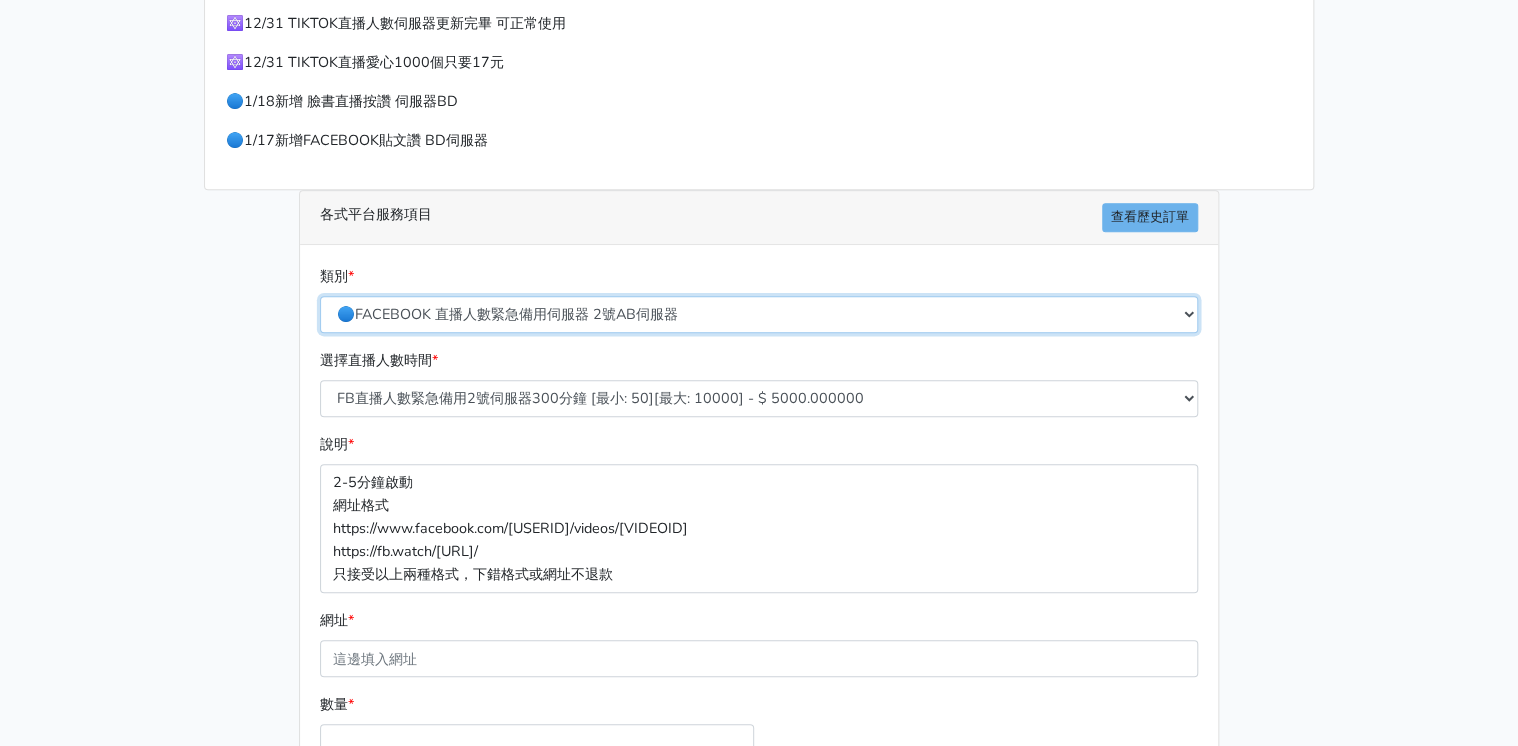 click on "🔵FACEBOOK 直播人數緊急備用伺服器 2號AB伺服器
🔵FACEBOOK 網軍專用貼文留言 安全保密
🔵FACEBOOK 直播人數伺服器 快進
🔵9/30 FACEBOOK 直播人數緩慢進場緩慢退場 台灣獨家
🔵FACEBOOK 直播人數緊急備用伺服器 J1
🔵FACEBOOK按讚-追蹤-評論-社團成員-影片觀看-短影片觀看
🔵台灣帳號FACEBOOK按讚、表情、分享、社團、追蹤服務" at bounding box center [759, 314] 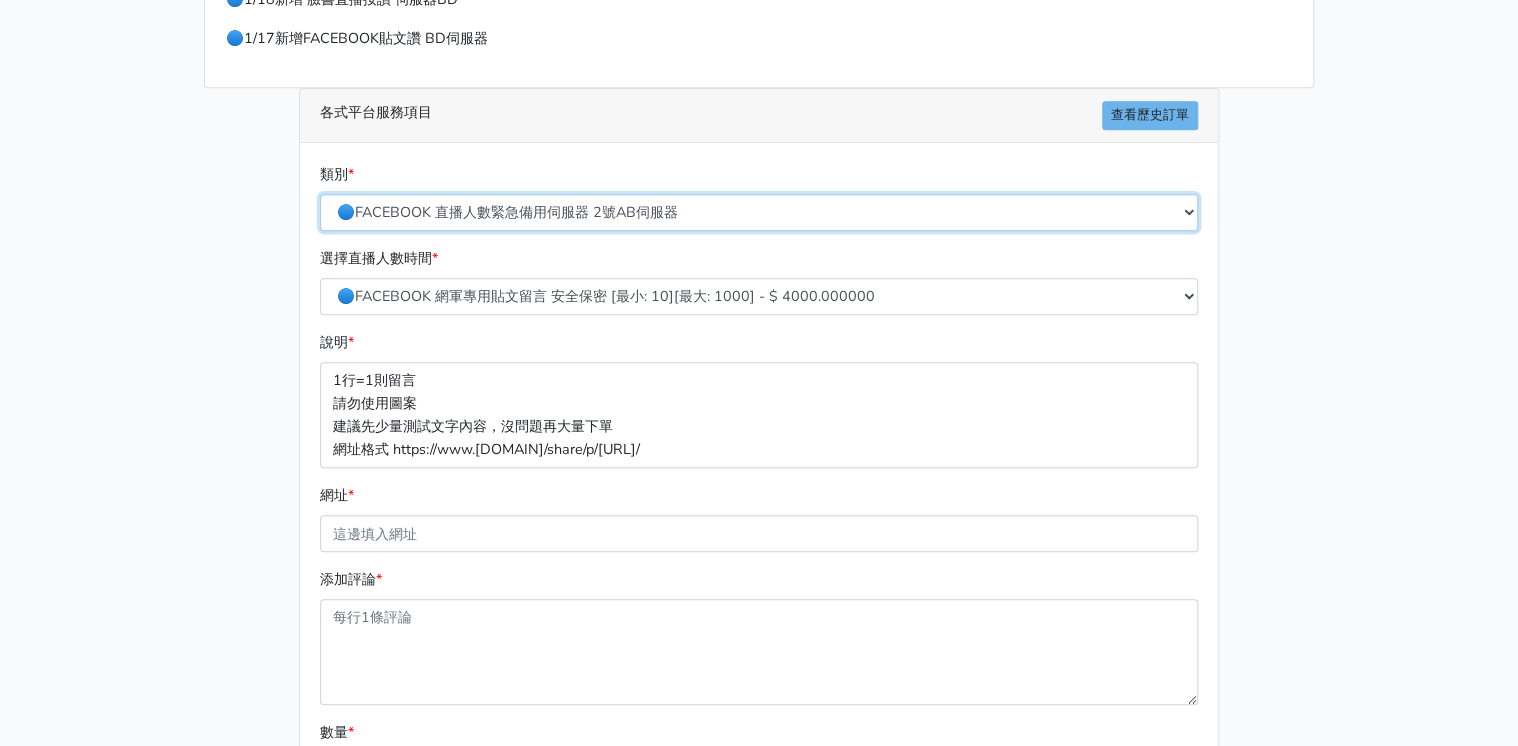scroll, scrollTop: 560, scrollLeft: 0, axis: vertical 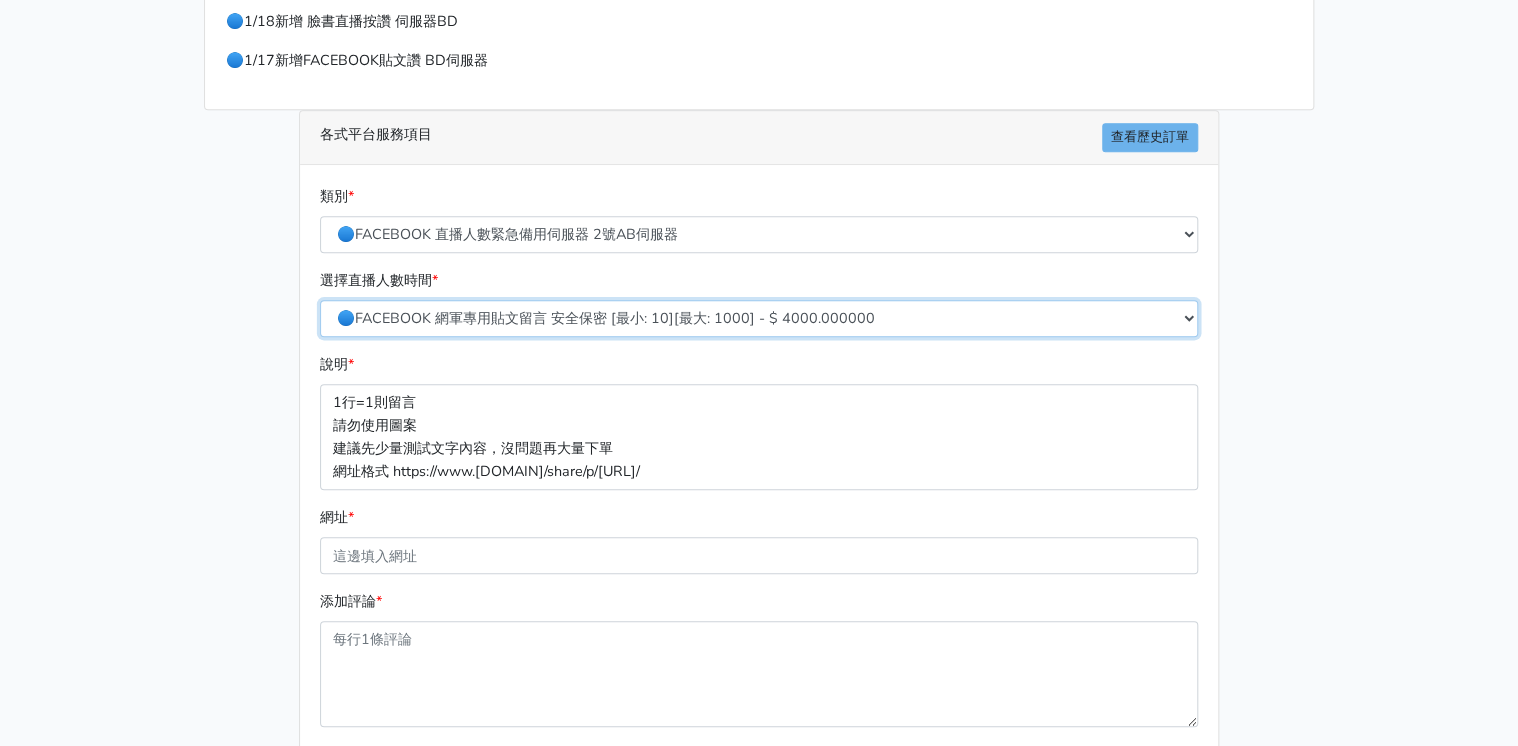 click on "🔵FACEBOOK 網軍專用貼文留言 安全保密  [最小: 10][最大: 1000] - $ 4000.000000" at bounding box center (759, 318) 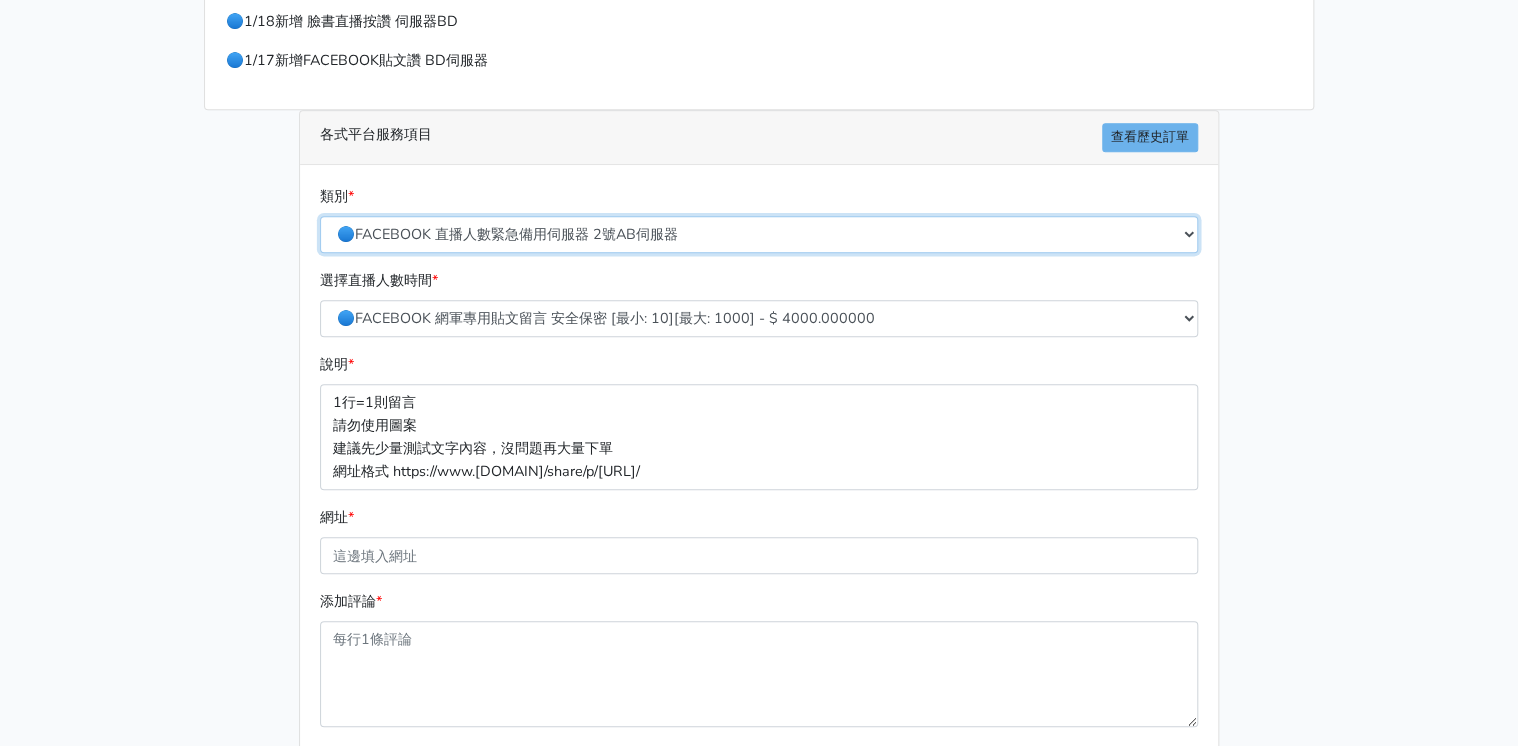 click on "🔵FACEBOOK 直播人數緊急備用伺服器 2號AB伺服器
🔵FACEBOOK 網軍專用貼文留言 安全保密
🔵FACEBOOK 直播人數伺服器 快進
🔵9/30 FACEBOOK 直播人數緩慢進場緩慢退場 台灣獨家
🔵FACEBOOK 直播人數緊急備用伺服器 J1
🔵FACEBOOK按讚-追蹤-評論-社團成員-影片觀看-短影片觀看
🔵台灣帳號FACEBOOK按讚、表情、分享、社團、追蹤服務" at bounding box center (759, 234) 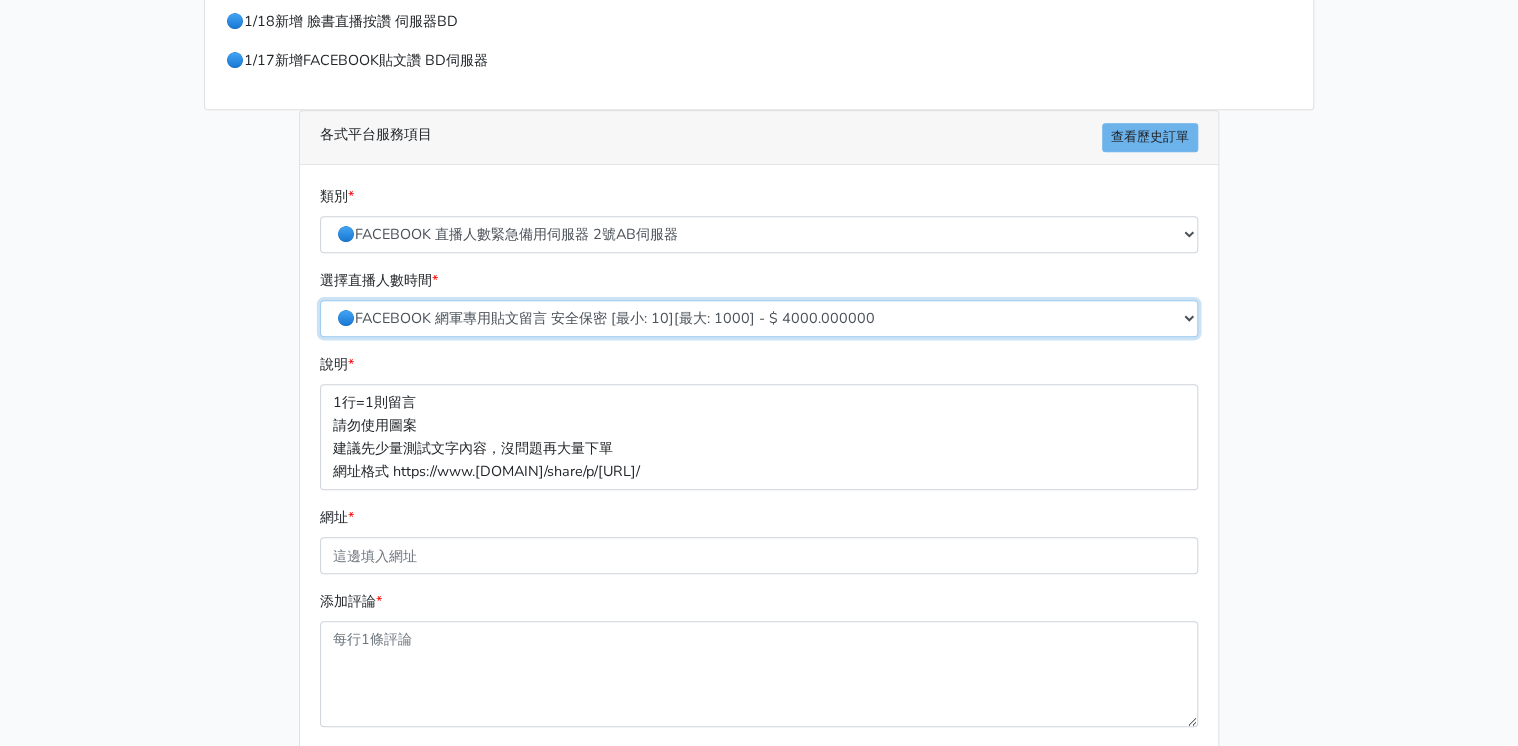 click on "🔵FACEBOOK 網軍專用貼文留言 安全保密  [最小: 10][最大: 1000] - $ 4000.000000" at bounding box center (759, 318) 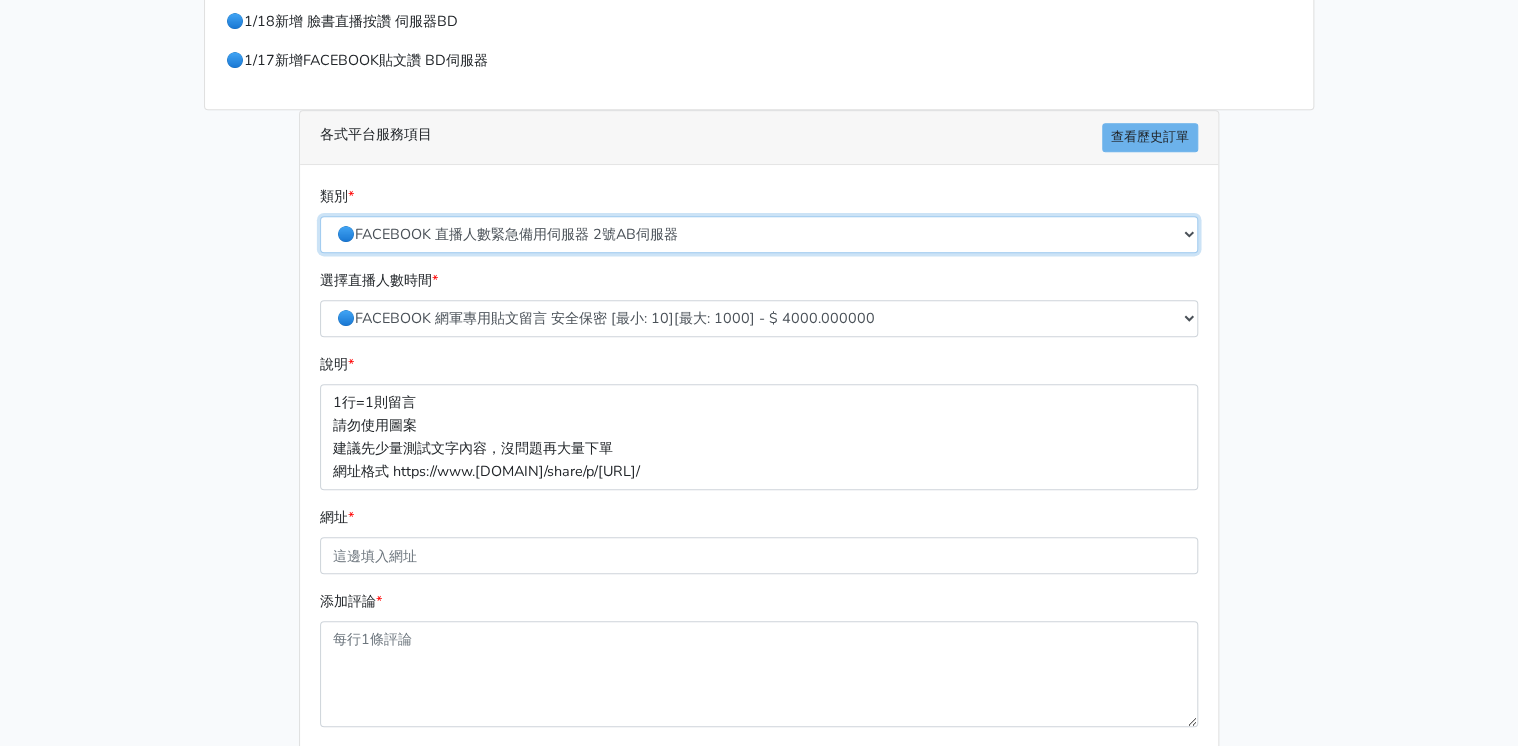 click on "🔵FACEBOOK 直播人數緊急備用伺服器 2號AB伺服器
🔵FACEBOOK 網軍專用貼文留言 安全保密
🔵FACEBOOK 直播人數伺服器 快進
🔵9/30 FACEBOOK 直播人數緩慢進場緩慢退場 台灣獨家
🔵FACEBOOK 直播人數緊急備用伺服器 J1
🔵FACEBOOK按讚-追蹤-評論-社團成員-影片觀看-短影片觀看
🔵台灣帳號FACEBOOK按讚、表情、分享、社團、追蹤服務" at bounding box center [759, 234] 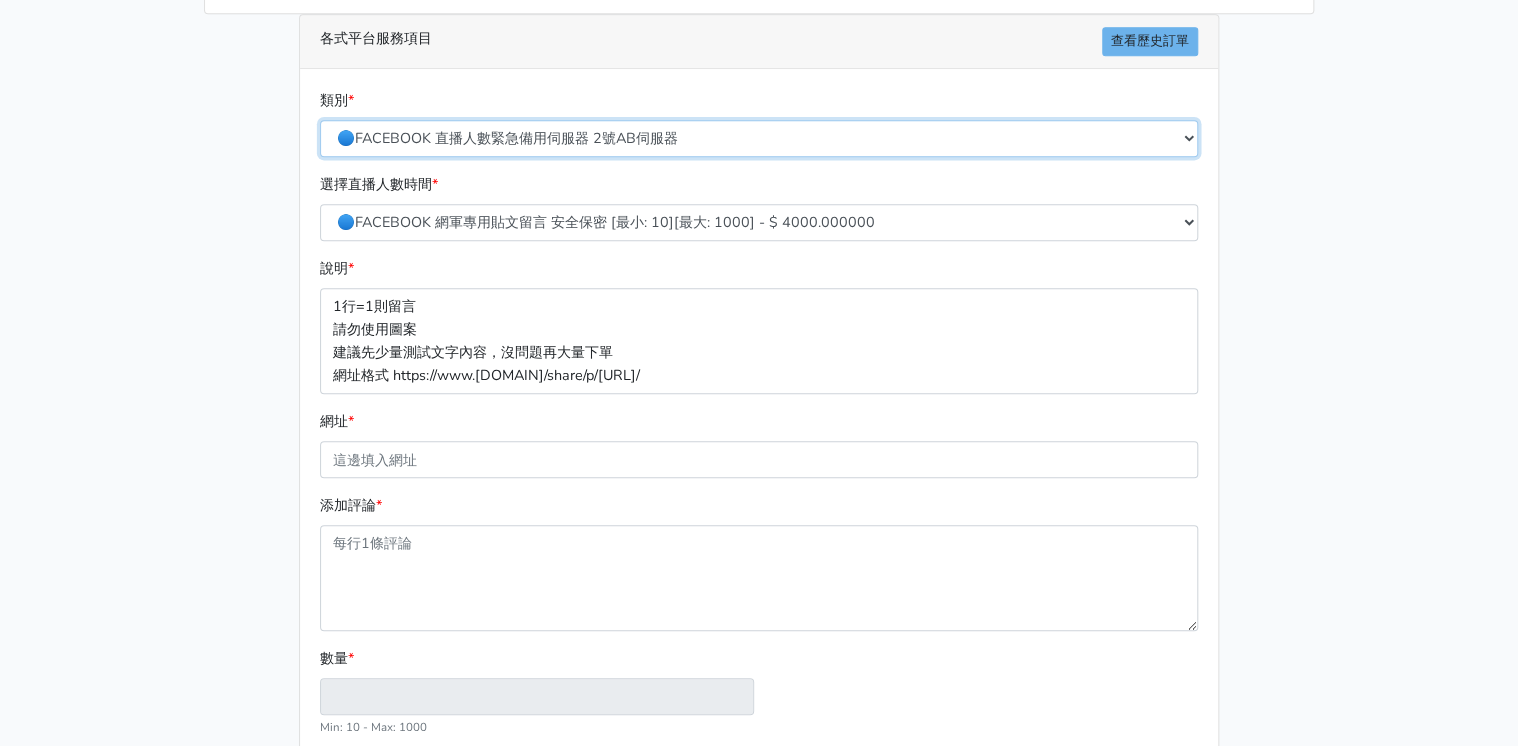 scroll, scrollTop: 560, scrollLeft: 0, axis: vertical 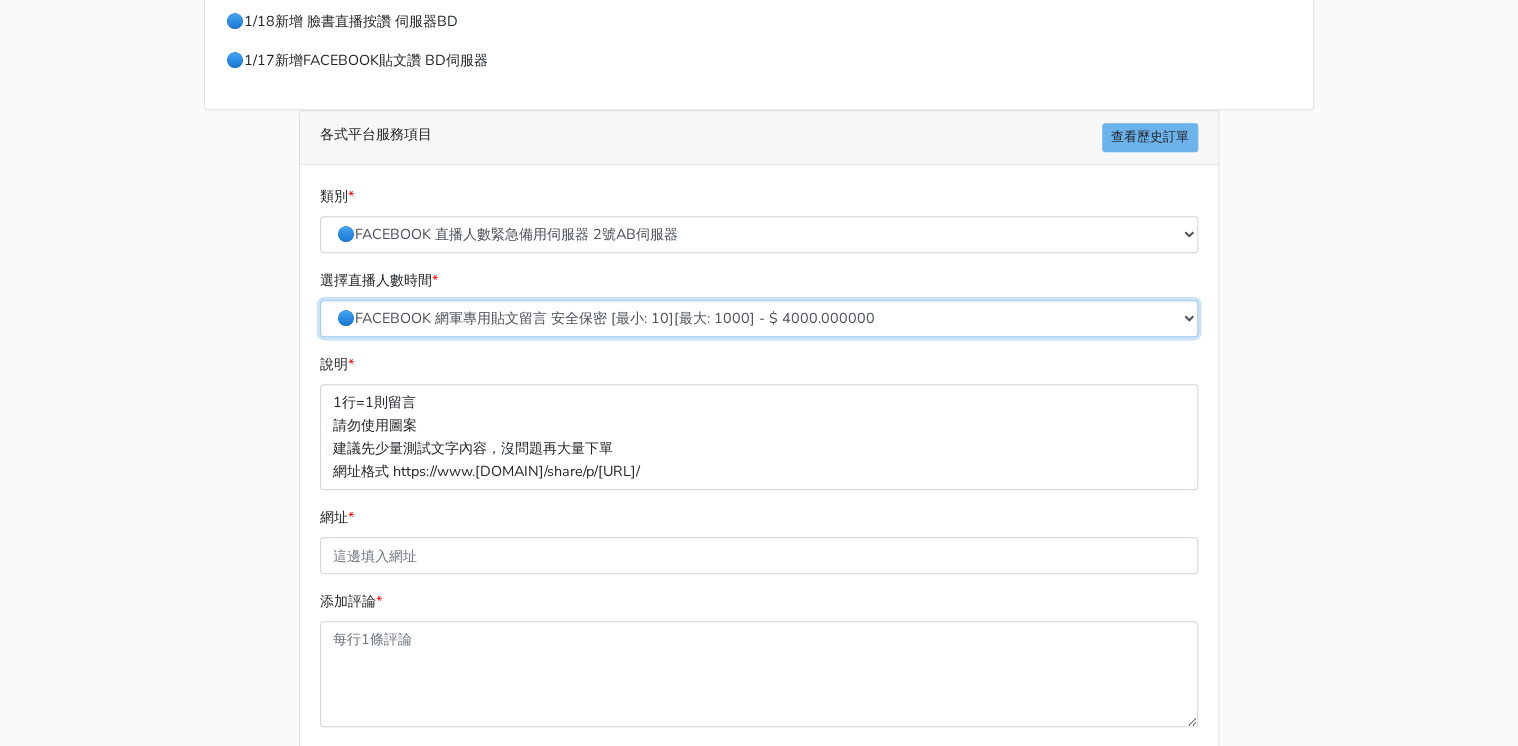 click on "🔵FACEBOOK 網軍專用貼文留言 安全保密  [最小: 10][最大: 1000] - $ 4000.000000" at bounding box center (759, 318) 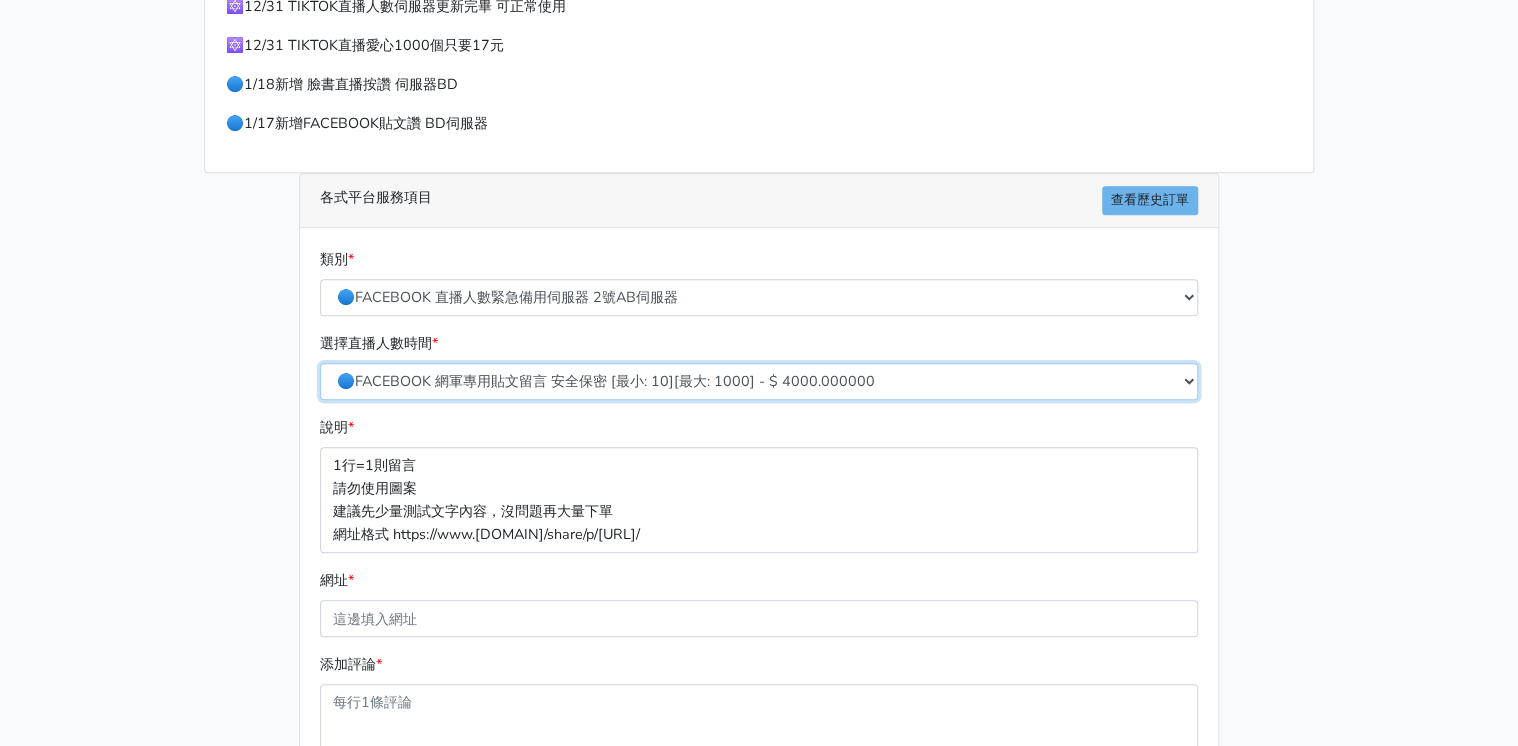 scroll, scrollTop: 480, scrollLeft: 0, axis: vertical 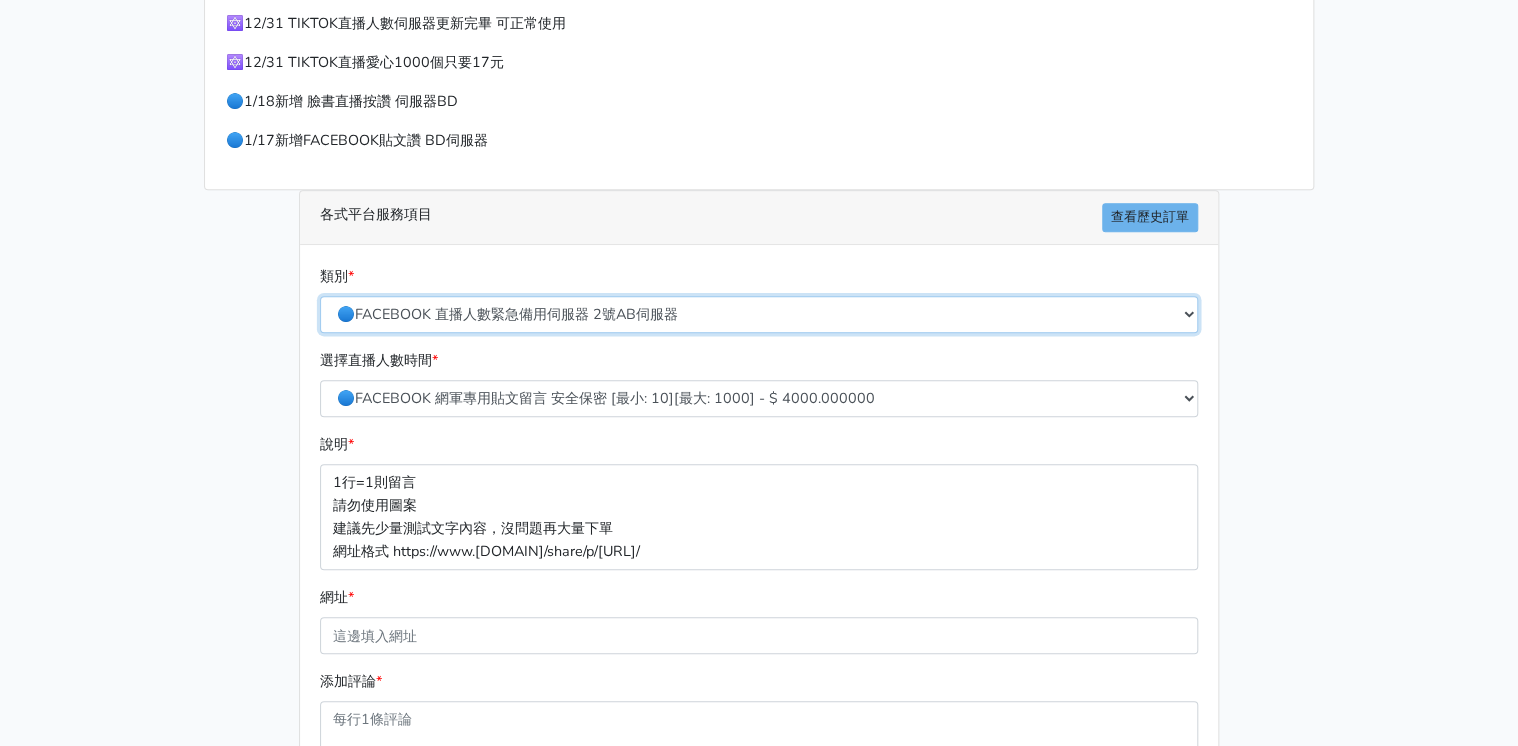 click on "🔵FACEBOOK 直播人數緊急備用伺服器 2號AB伺服器
🔵FACEBOOK 網軍專用貼文留言 安全保密
🔵FACEBOOK 直播人數伺服器 快進
🔵9/30 FACEBOOK 直播人數緩慢進場緩慢退場 台灣獨家
🔵FACEBOOK 直播人數緊急備用伺服器 J1
🔵FACEBOOK按讚-追蹤-評論-社團成員-影片觀看-短影片觀看
🔵台灣帳號FACEBOOK按讚、表情、分享、社團、追蹤服務" at bounding box center (759, 314) 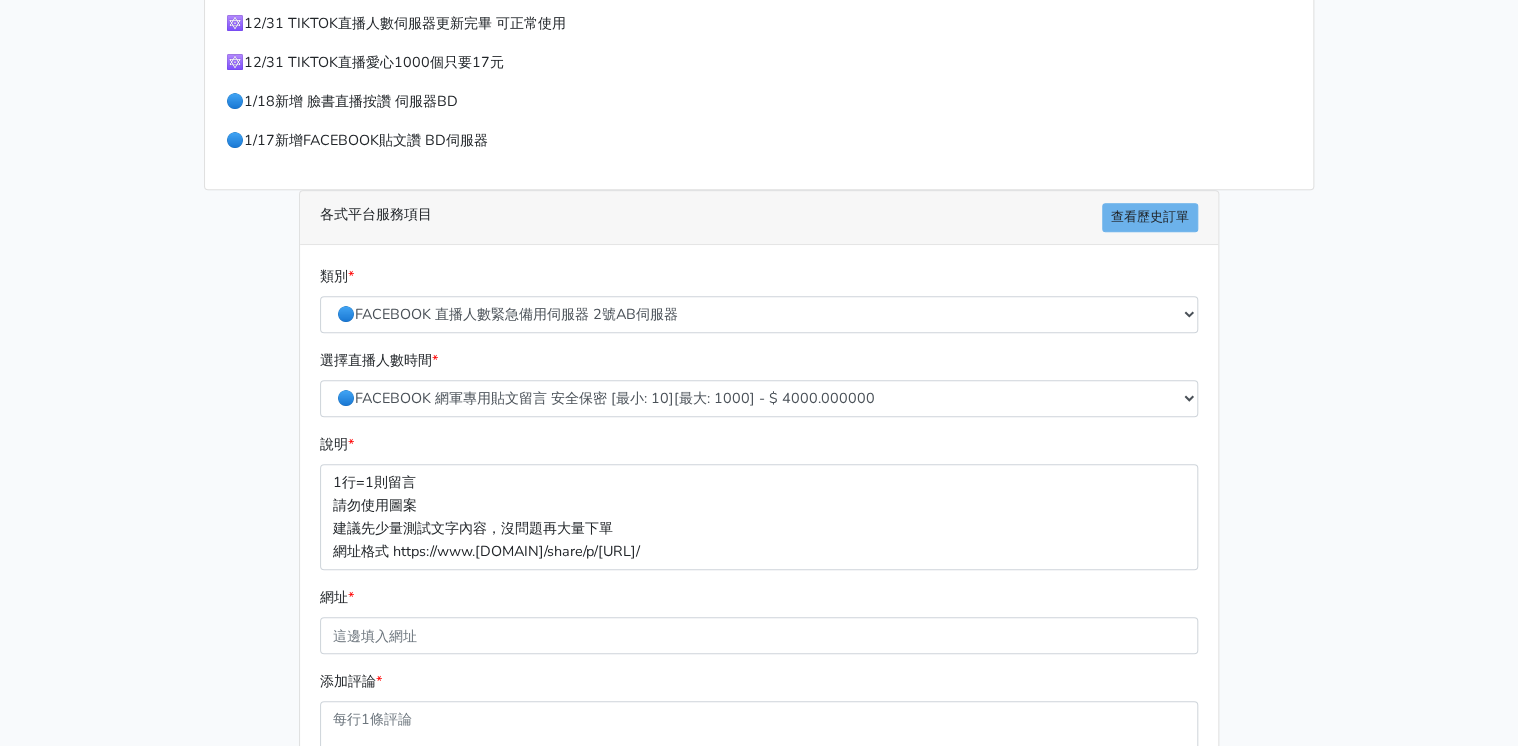click on "類別 *
🔵FACEBOOK 直播人數緊急備用伺服器 2號AB伺服器
🔵FACEBOOK 網軍專用貼文留言 安全保密
🔵FACEBOOK 直播人數伺服器 快進
🔵9/30 FACEBOOK 直播人數緩慢進場緩慢退場 台灣獨家
🔵FACEBOOK 直播人數緊急備用伺服器 J1
🌕IG直播人數 * 說明 *" at bounding box center (759, 657) 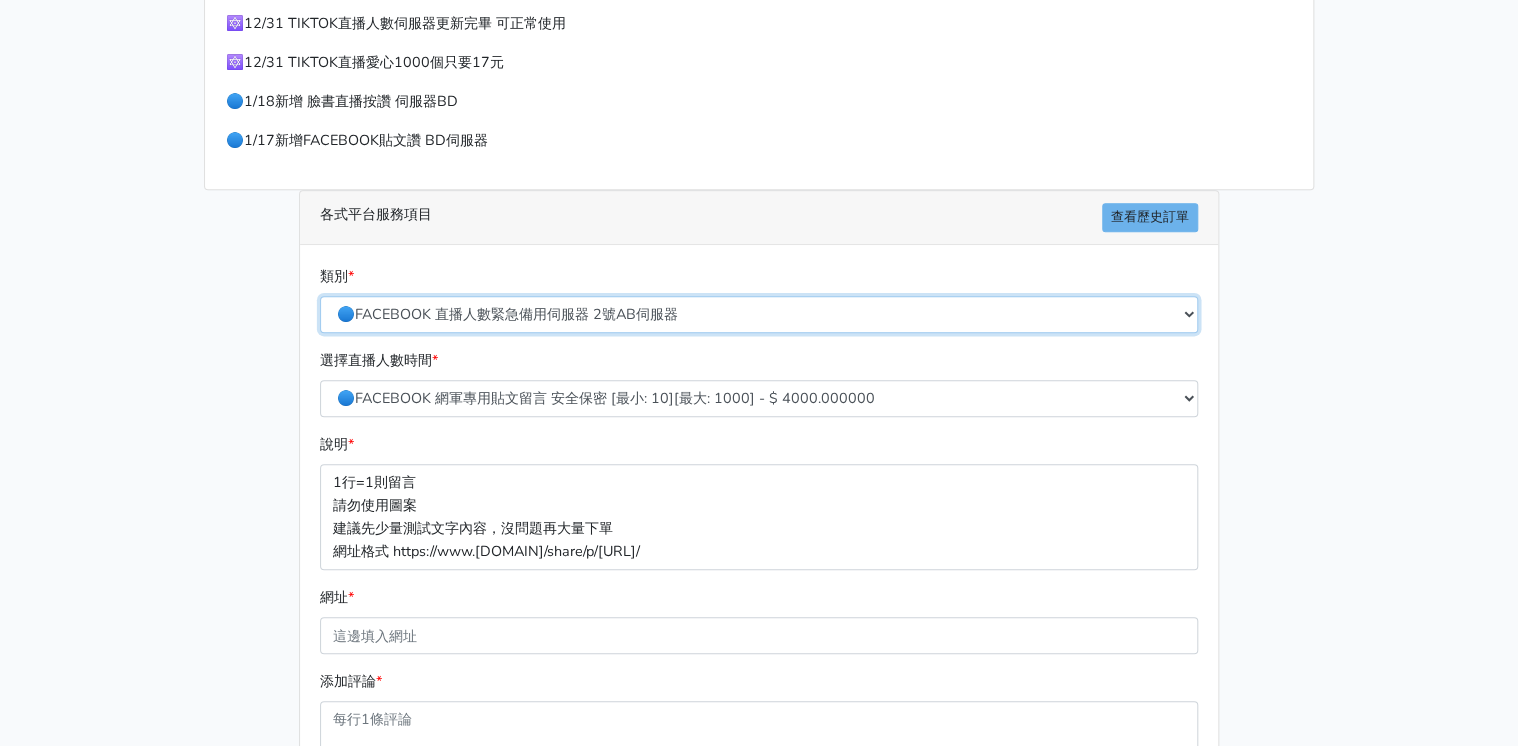 click on "🔵FACEBOOK 直播人數緊急備用伺服器 2號AB伺服器
🔵FACEBOOK 網軍專用貼文留言 安全保密
🔵FACEBOOK 直播人數伺服器 快進
🔵9/30 FACEBOOK 直播人數緩慢進場緩慢退場 台灣獨家
🔵FACEBOOK 直播人數緊急備用伺服器 J1
🔵FACEBOOK按讚-追蹤-評論-社團成員-影片觀看-短影片觀看
🔵台灣帳號FACEBOOK按讚、表情、分享、社團、追蹤服務" at bounding box center [759, 314] 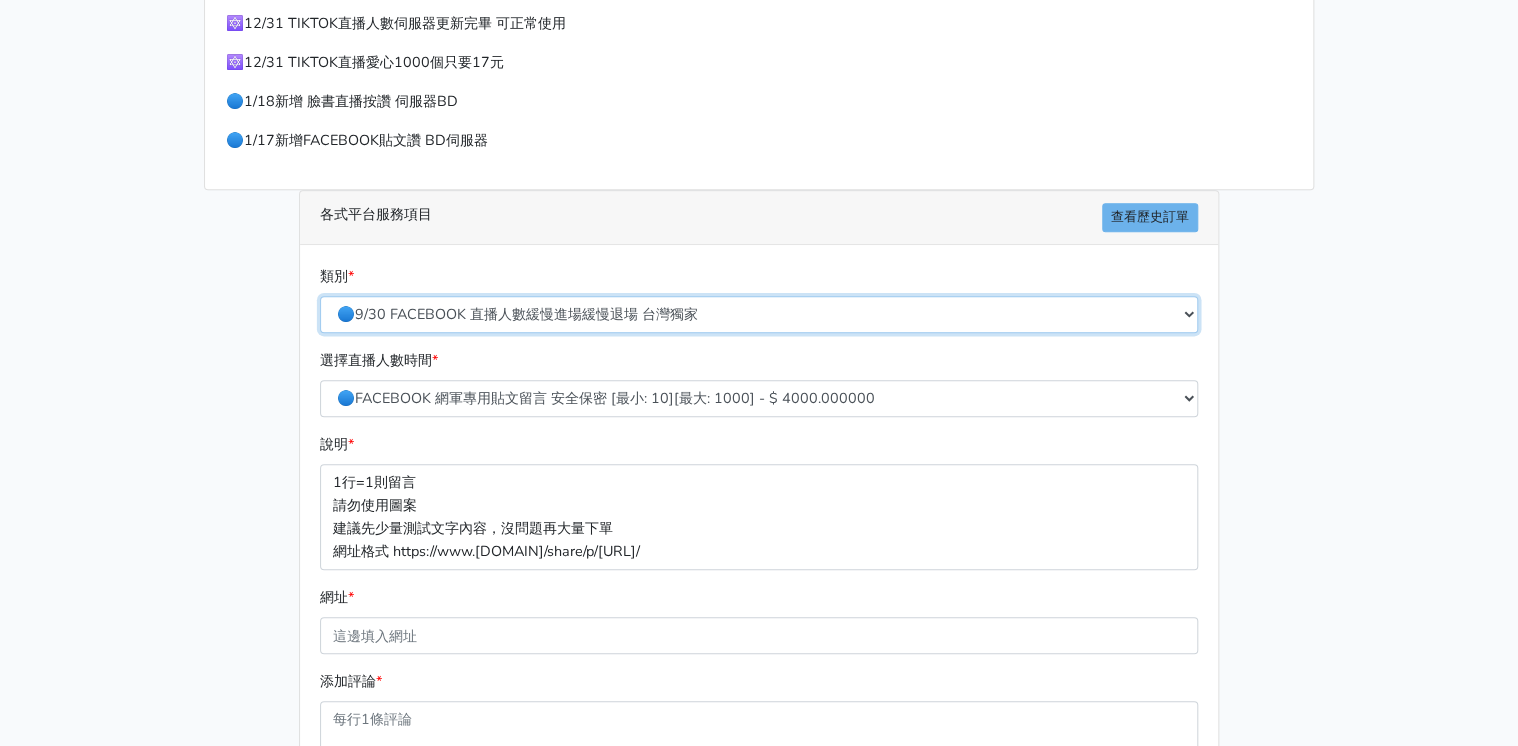 click on "🔵FACEBOOK 直播人數緊急備用伺服器 2號AB伺服器
🔵FACEBOOK 網軍專用貼文留言 安全保密
🔵FACEBOOK 直播人數伺服器 快進
🔵9/30 FACEBOOK 直播人數緩慢進場緩慢退場 台灣獨家
🔵FACEBOOK 直播人數緊急備用伺服器 J1
🔵FACEBOOK按讚-追蹤-評論-社團成員-影片觀看-短影片觀看
🔵台灣帳號FACEBOOK按讚、表情、分享、社團、追蹤服務" at bounding box center (759, 314) 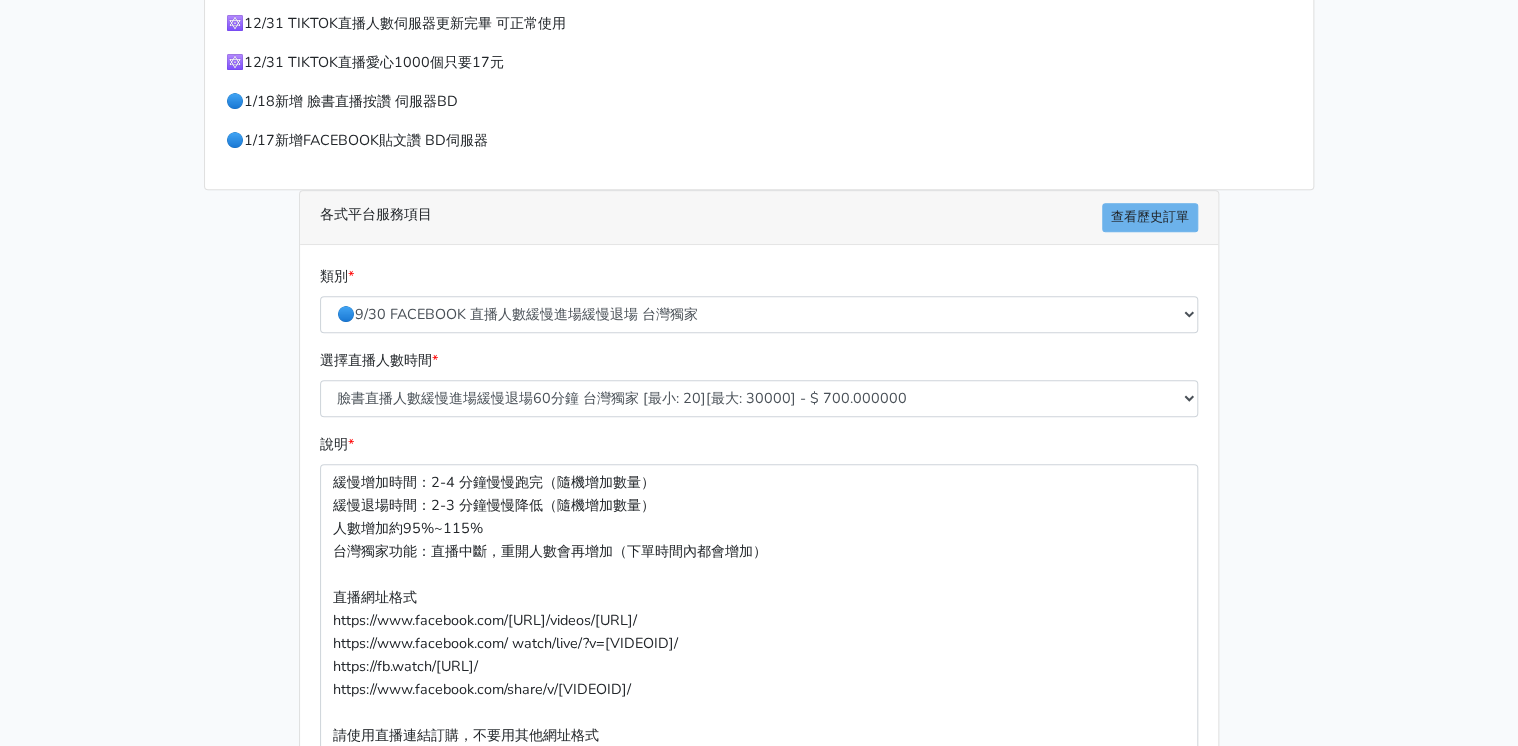 click on "選擇直播人數時間 *
臉書直播人數緩慢進場緩慢進場60分鐘 台灣獨家 [最小: 20][最大: 30000] - $ 700.000000 臉書直播人數緩慢進場緩慢退場120分鐘 台灣獨家 [最小: 20][最大: 30000] - $ 1400.000000 臉書直播人數緩慢進場緩慢退場150分鐘 台灣獨家 [最小: 20][最大: 30000] - $ 1750.000000 臉書直播人數緩慢進場緩慢退場180分鐘 台灣獨家 [最小: 20][最大: 30000] - $ 2100.000000 臉書直播人數緩慢進場緩慢退場240分鐘 台灣獨家 [最小: 20][最大: 30000] - $ 2800.000000 臉書直播人數緩慢進場緩慢退場300分鐘 台灣獨家 [最小: 30][最大: 30000] - $ 3500.000000 臉書直播人數緩慢進場緩慢退場210分鐘 台灣獨家 [最小: 30][最大: 99999] - $ 2450.000000 臉書直播人數緩慢進場緩慢退場360分鐘 台灣獨家 [最小: 20][最大: 90000] - $ 4200.000000" at bounding box center [759, 299] 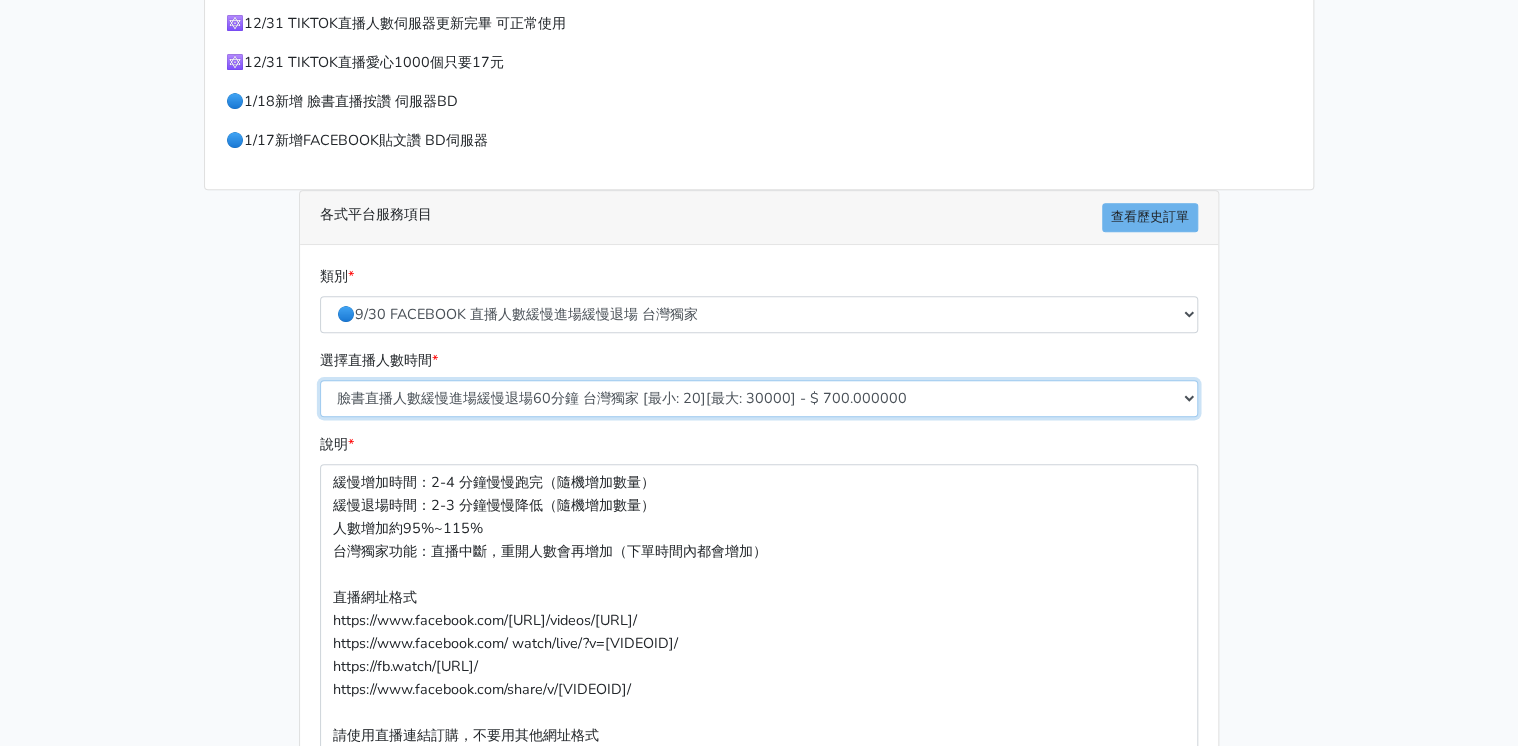 click on "臉書直播人數緩慢進場緩慢退場60分鐘 台灣獨家 [最小: 20][最大: 30000] - $ 700.000000 臉書直播人數緩慢進場緩慢退場120分鐘 台灣獨家 [最小: 20][最大: 30000] - $ 1400.000000 臉書直播人數緩慢進場緩慢退場150分鐘 台灣獨家 [最小: 20][最大: 30000] - $ 1750.000000 臉書直播人數緩慢進場緩慢退場180分鐘 台灣獨家 [最小: 20][最大: 30000] - $ 2100.000000 臉書直播人數緩慢進場緩慢退場240分鐘 台灣獨家 [最小: 20][最大: 30000] - $ 2800.000000 臉書直播人數緩慢進場緩慢退場300分鐘 台灣獨家 [最小: 30][最大: 30000] - $ 3500.000000 臉書直播人數緩慢進場緩慢退場210分鐘 台灣獨家 [最小: 30][最大: 99999] - $ 2450.000000 臉書直播人數緩慢進場緩慢退場360分鐘 台灣獨家 [最小: 20][最大: 90000] - $ 4200.000000" at bounding box center [759, 398] 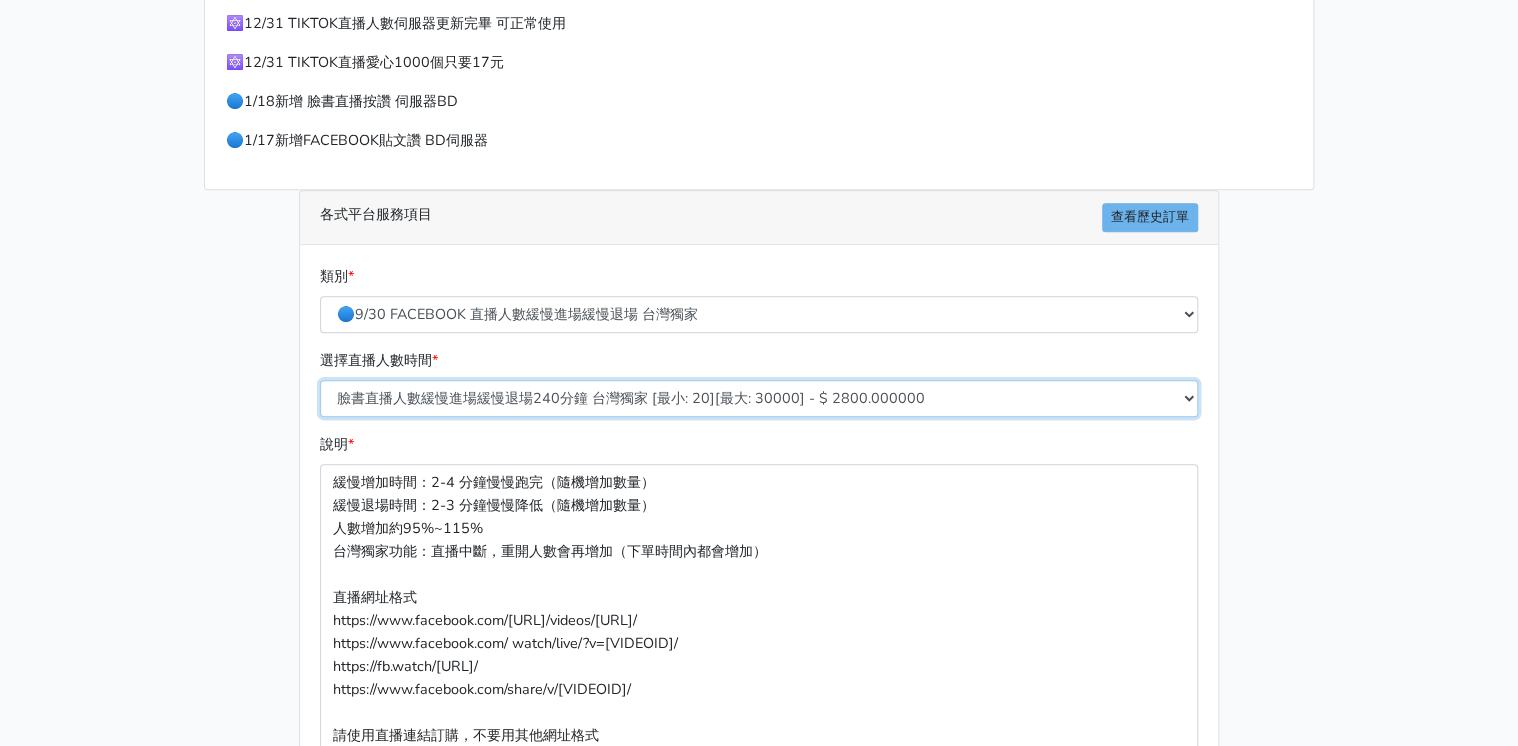 click on "臉書直播人數緩慢進場緩慢退場60分鐘 台灣獨家 [最小: 20][最大: 30000] - $ 700.000000 臉書直播人數緩慢進場緩慢退場120分鐘 台灣獨家 [最小: 20][最大: 30000] - $ 1400.000000 臉書直播人數緩慢進場緩慢退場150分鐘 台灣獨家 [最小: 20][最大: 30000] - $ 1750.000000 臉書直播人數緩慢進場緩慢退場180分鐘 台灣獨家 [最小: 20][最大: 30000] - $ 2100.000000 臉書直播人數緩慢進場緩慢退場240分鐘 台灣獨家 [最小: 20][最大: 30000] - $ 2800.000000 臉書直播人數緩慢進場緩慢退場300分鐘 台灣獨家 [最小: 30][最大: 30000] - $ 3500.000000 臉書直播人數緩慢進場緩慢退場210分鐘 台灣獨家 [最小: 30][最大: 99999] - $ 2450.000000 臉書直播人數緩慢進場緩慢退場360分鐘 台灣獨家 [最小: 20][最大: 90000] - $ 4200.000000" at bounding box center (759, 398) 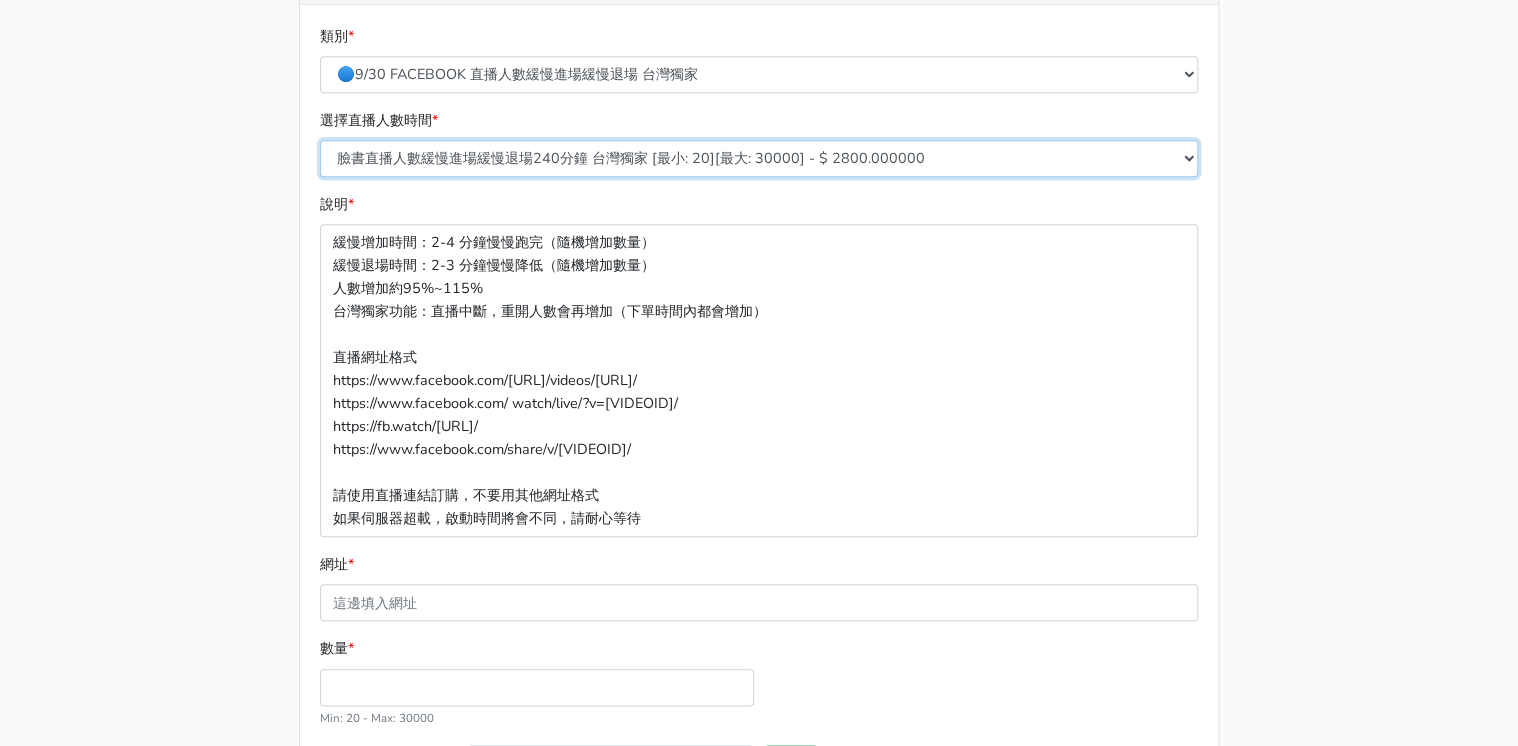 scroll, scrollTop: 880, scrollLeft: 0, axis: vertical 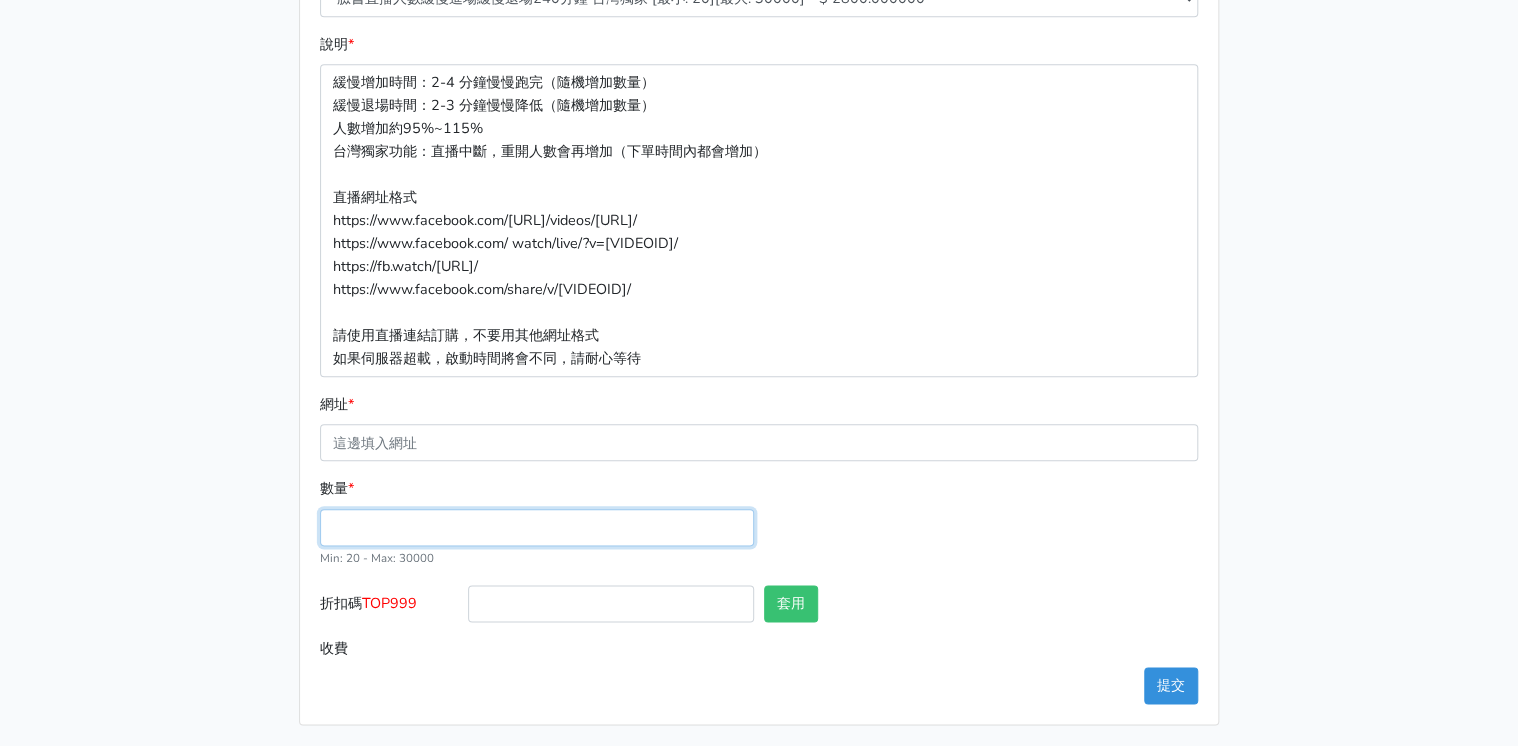 click on "數量 *" at bounding box center (537, 527) 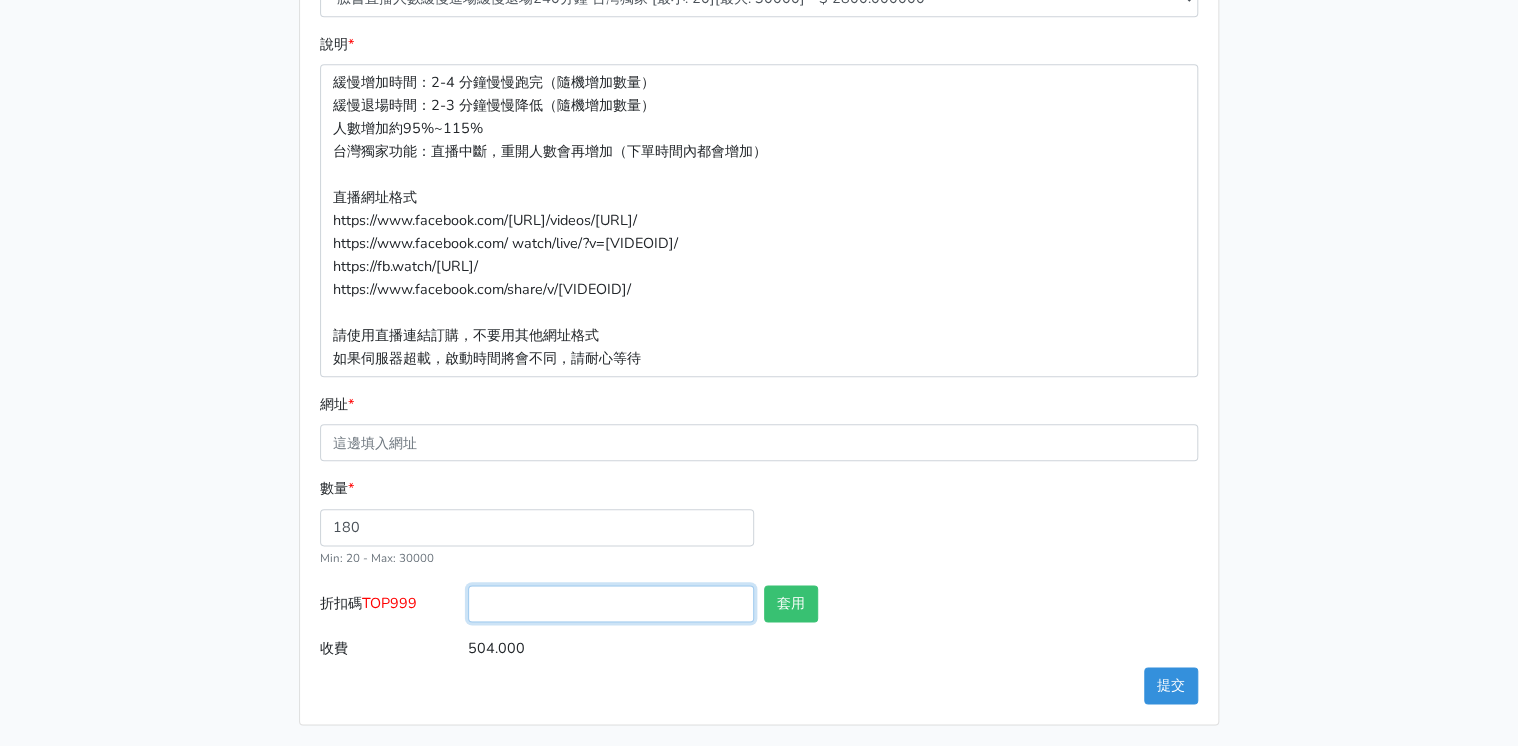click on "折扣碼  TOP999" at bounding box center [611, 603] 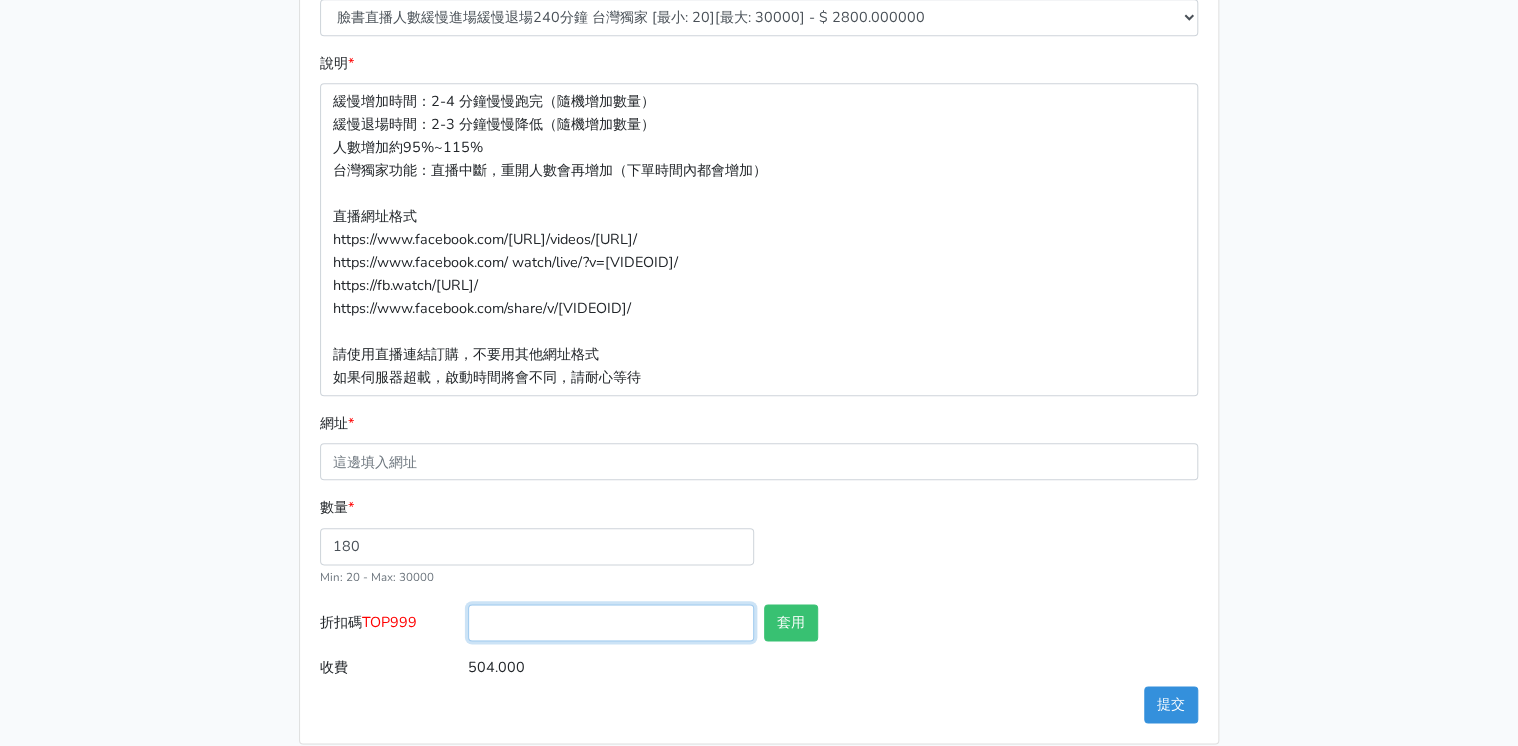 scroll, scrollTop: 880, scrollLeft: 0, axis: vertical 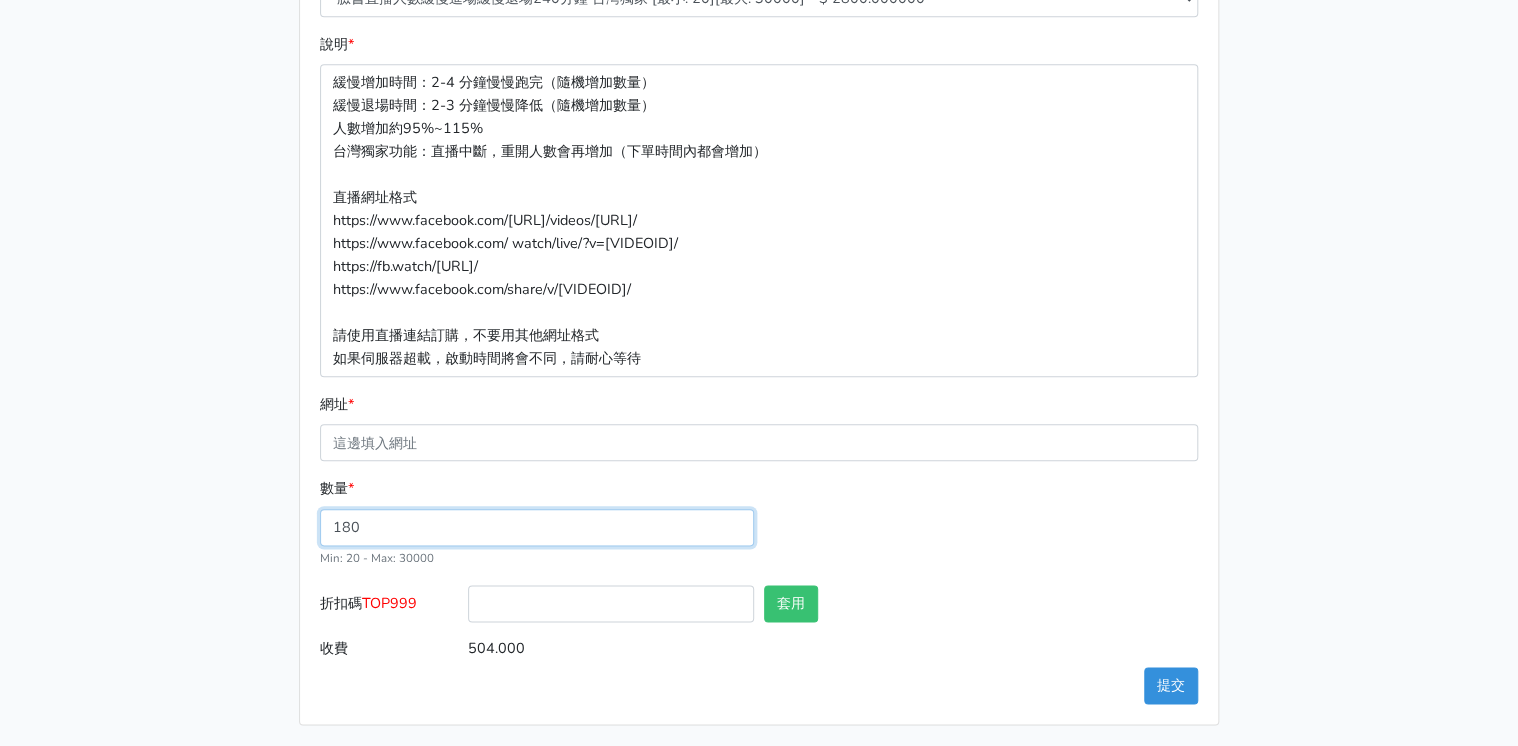 drag, startPoint x: 364, startPoint y: 528, endPoint x: 291, endPoint y: 516, distance: 73.97973 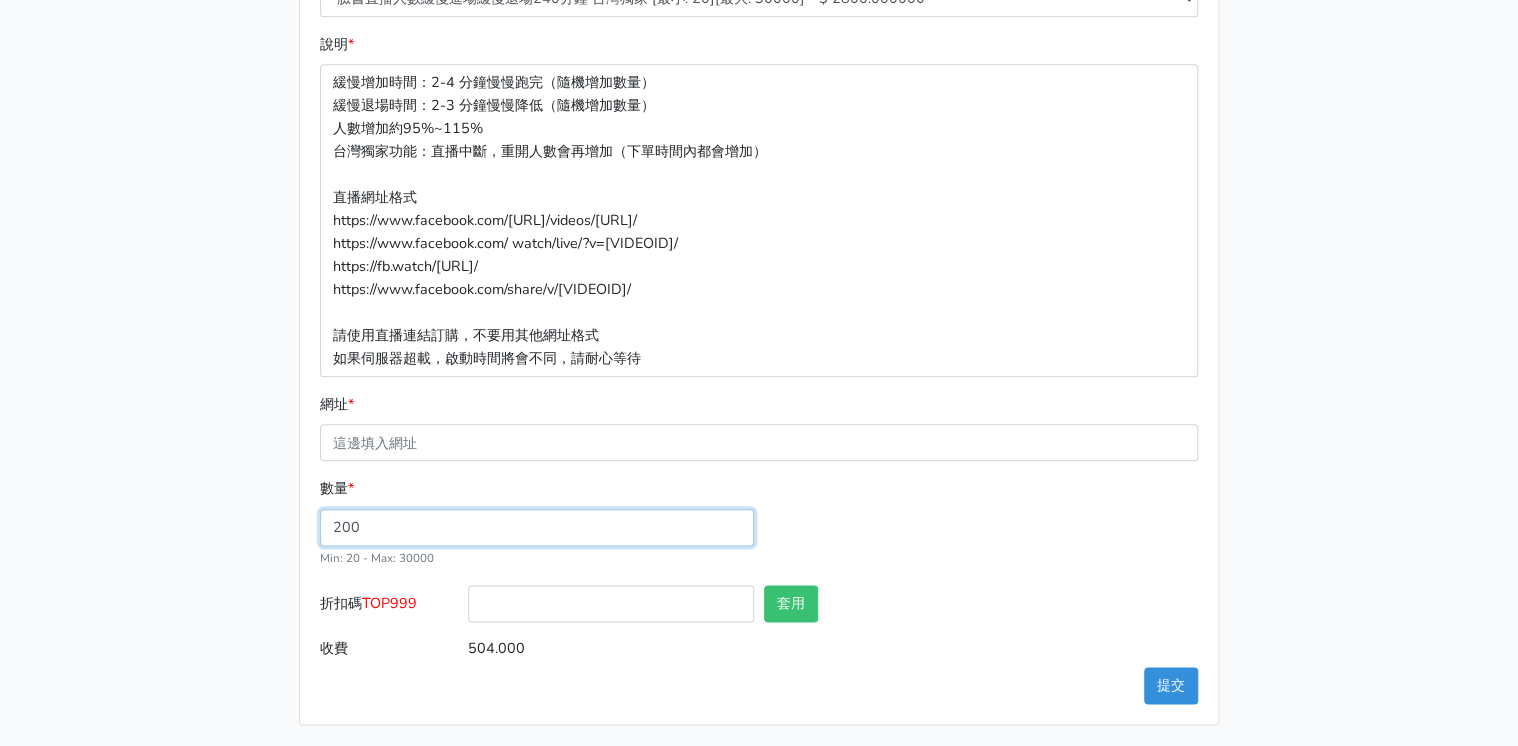 type on "200" 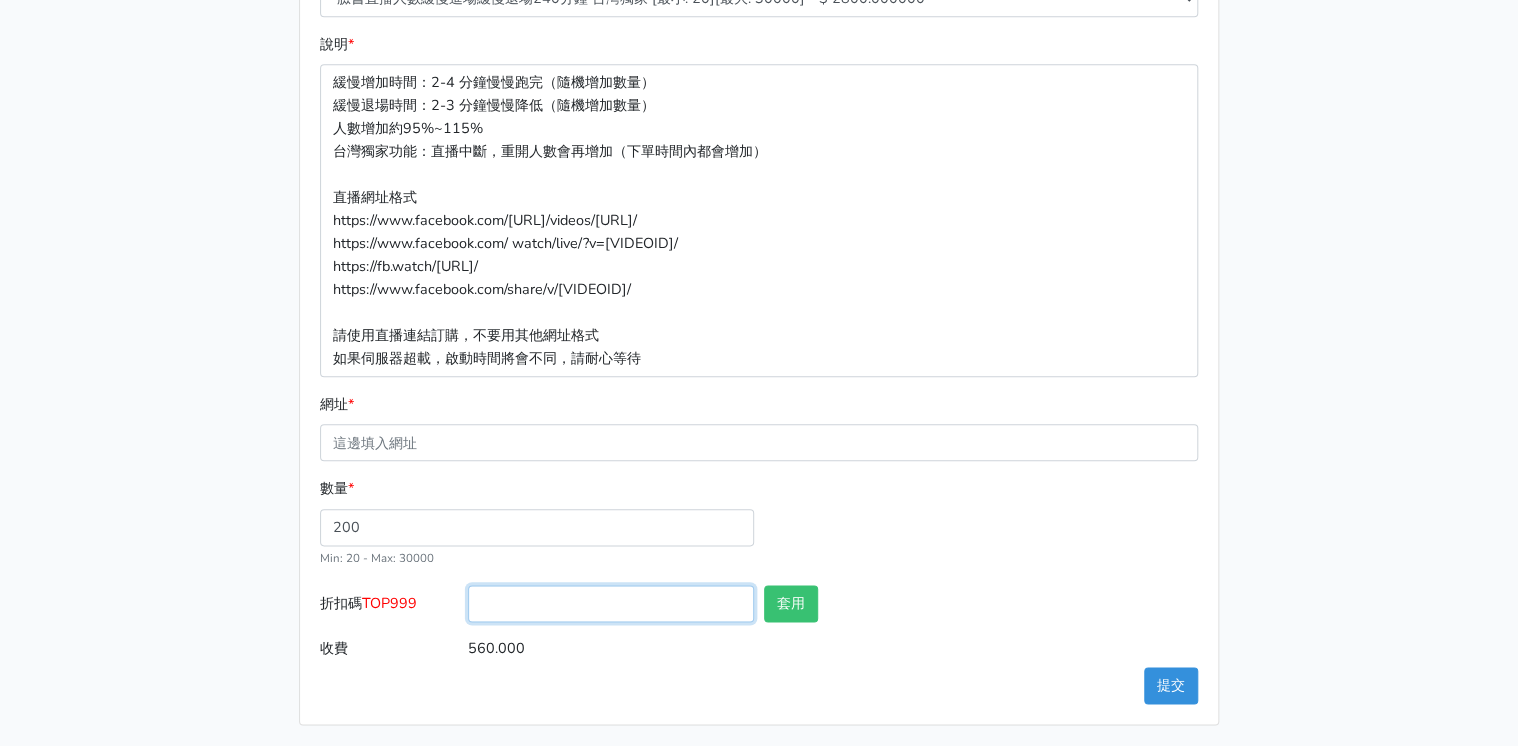 click on "折扣碼  TOP999" at bounding box center (611, 603) 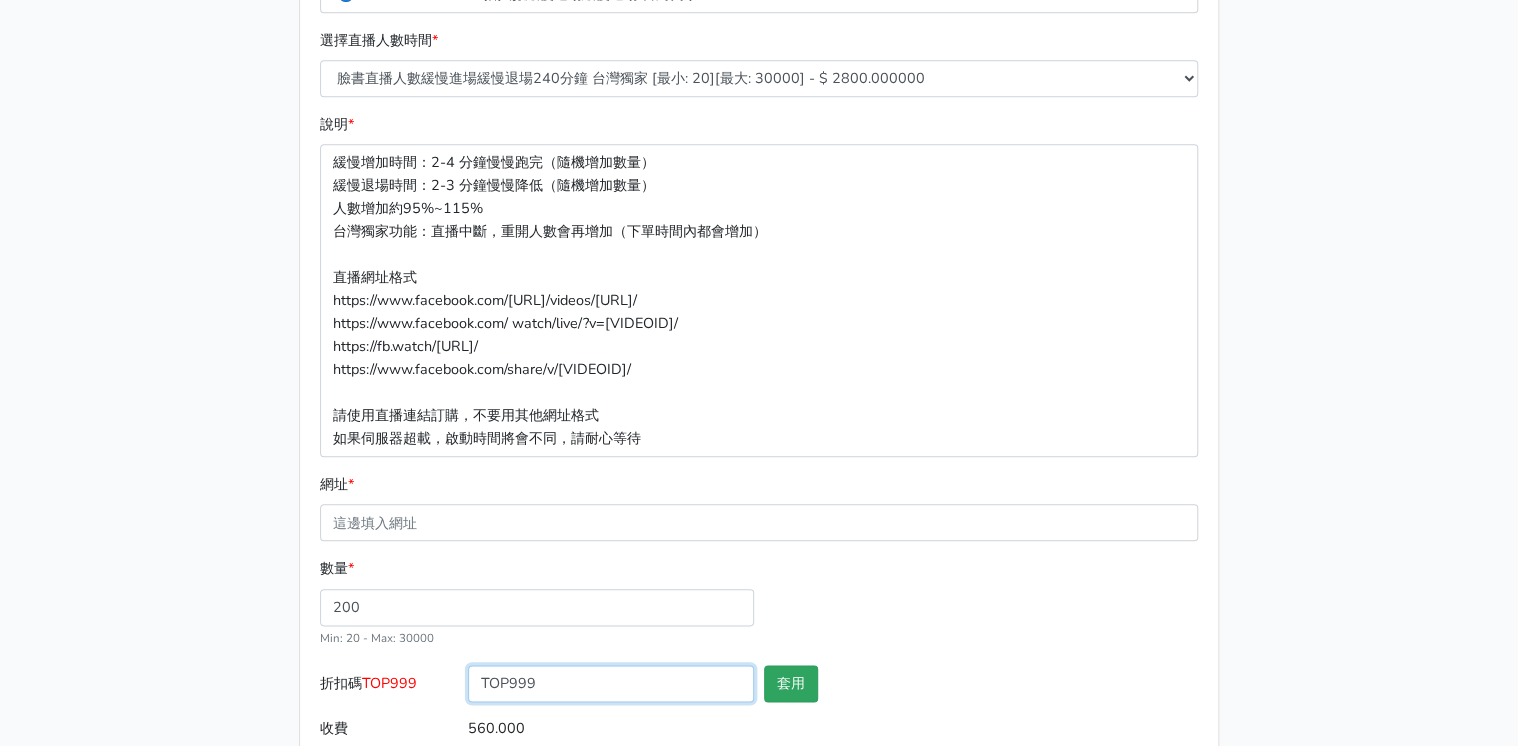 type on "TOP999" 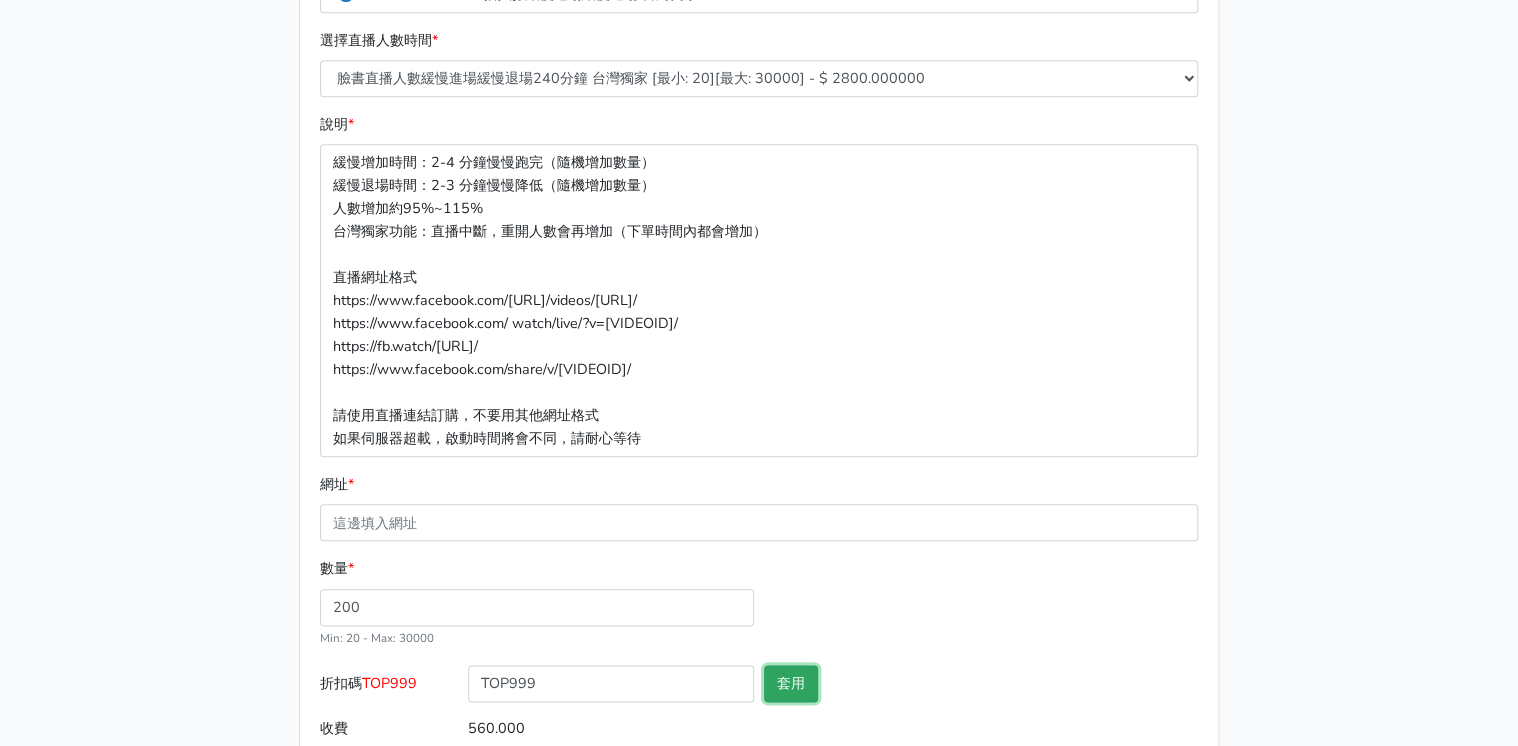 click on "套用" at bounding box center (791, 683) 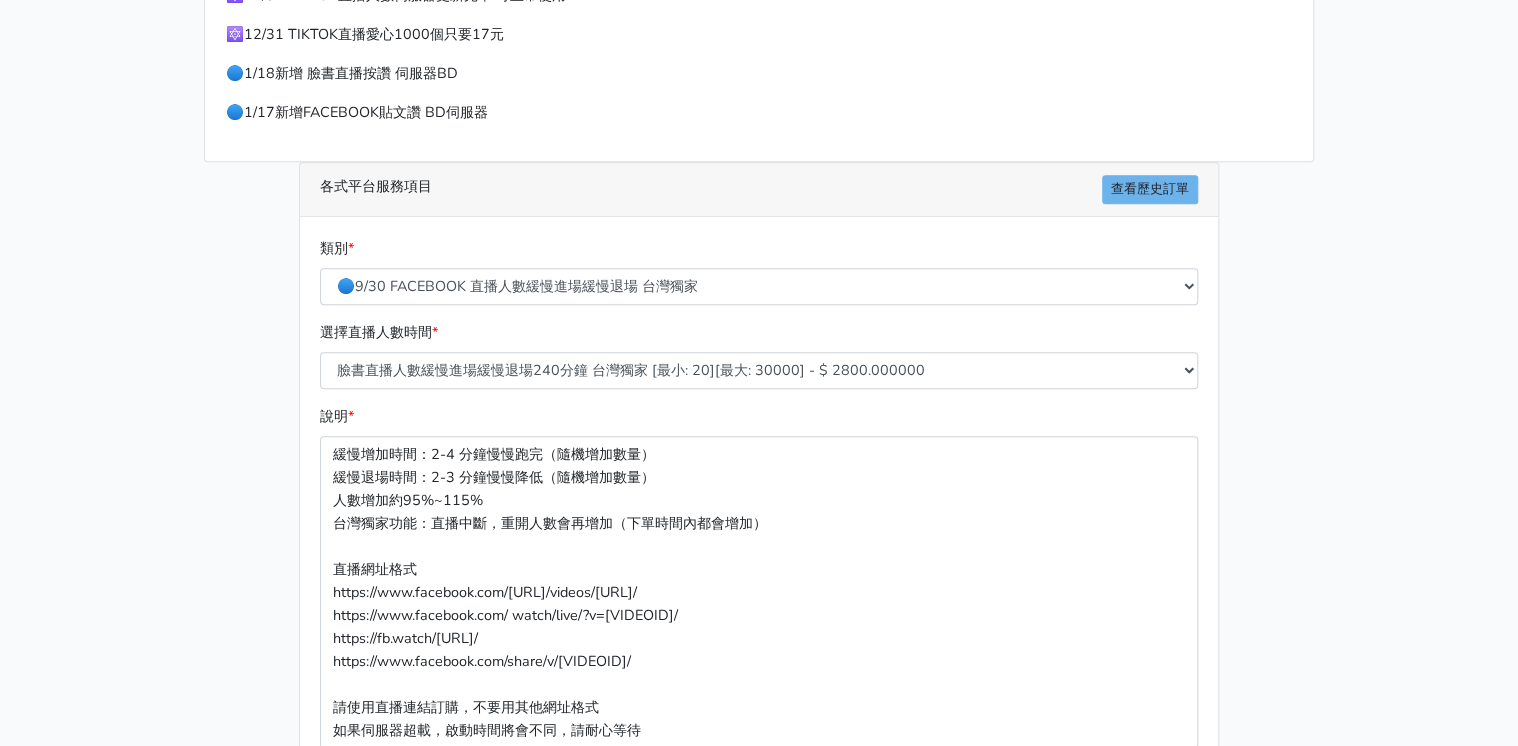 scroll, scrollTop: 480, scrollLeft: 0, axis: vertical 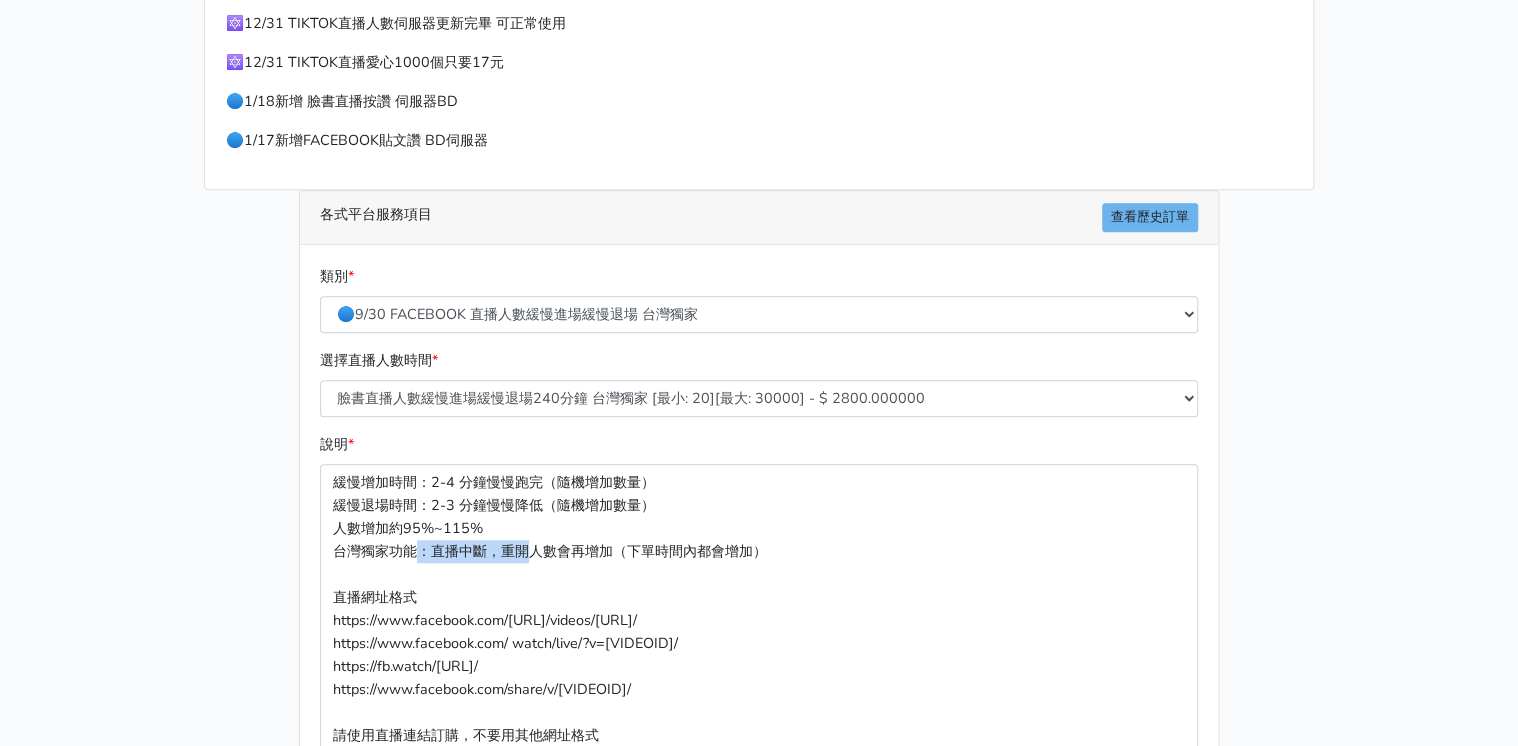 drag, startPoint x: 424, startPoint y: 552, endPoint x: 531, endPoint y: 544, distance: 107.298645 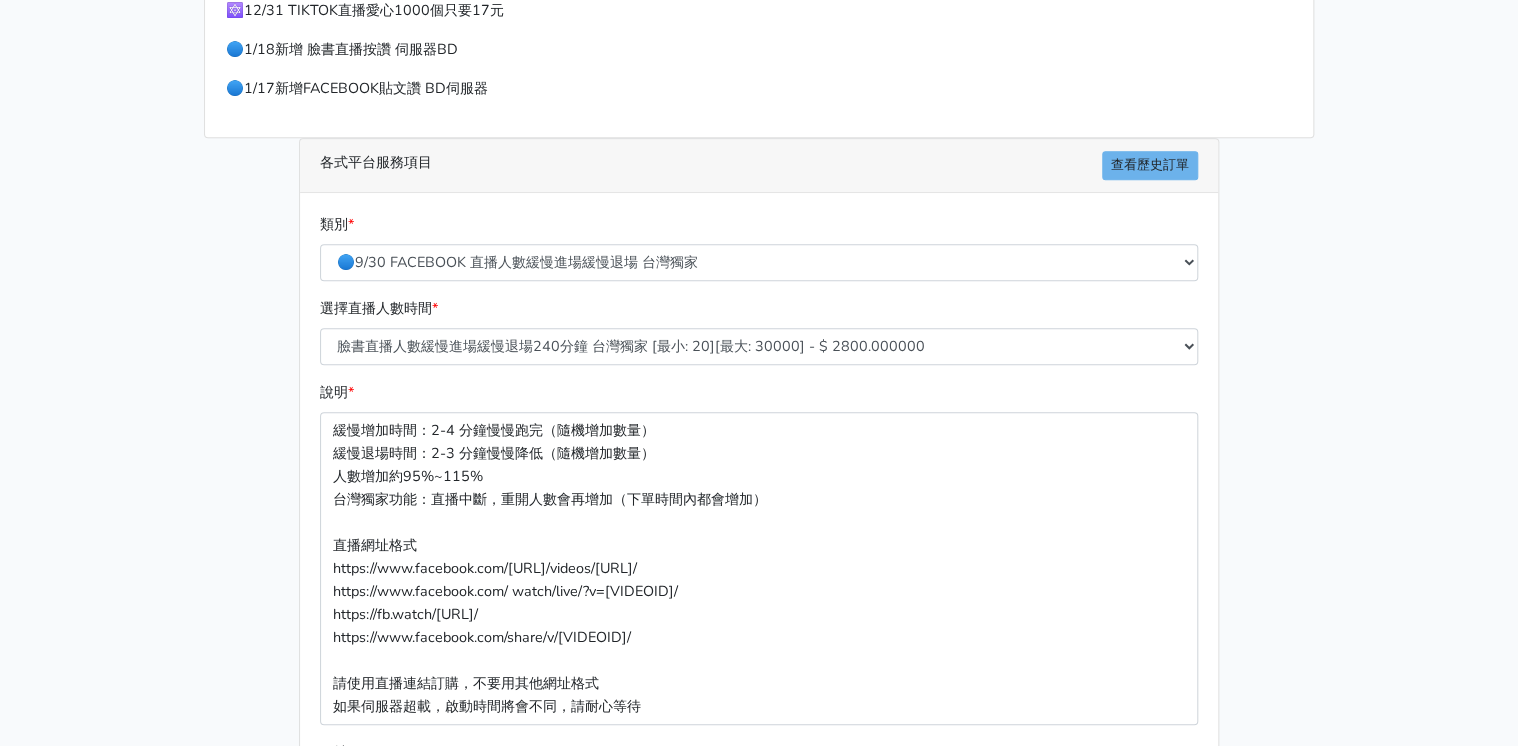scroll, scrollTop: 560, scrollLeft: 0, axis: vertical 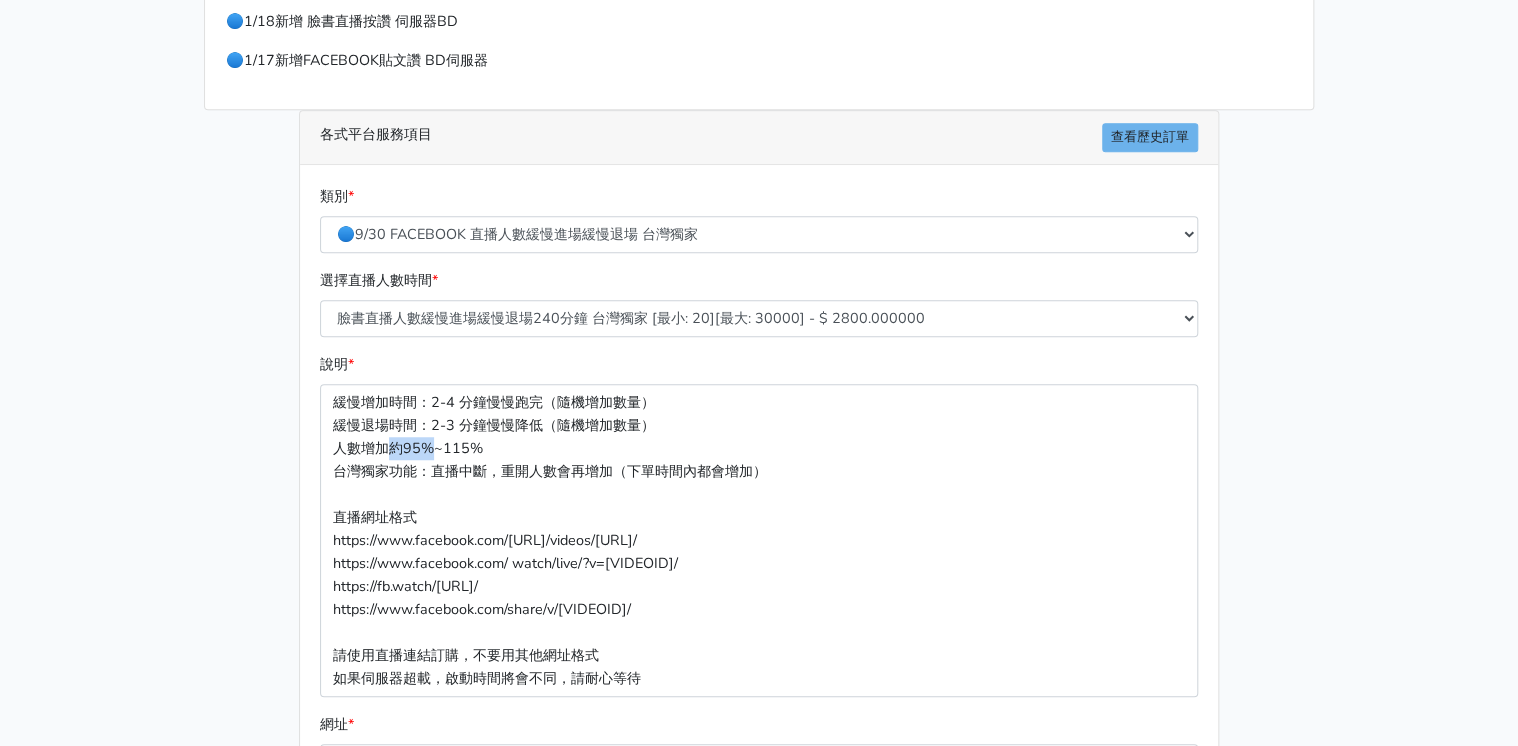drag, startPoint x: 383, startPoint y: 448, endPoint x: 431, endPoint y: 446, distance: 48.04165 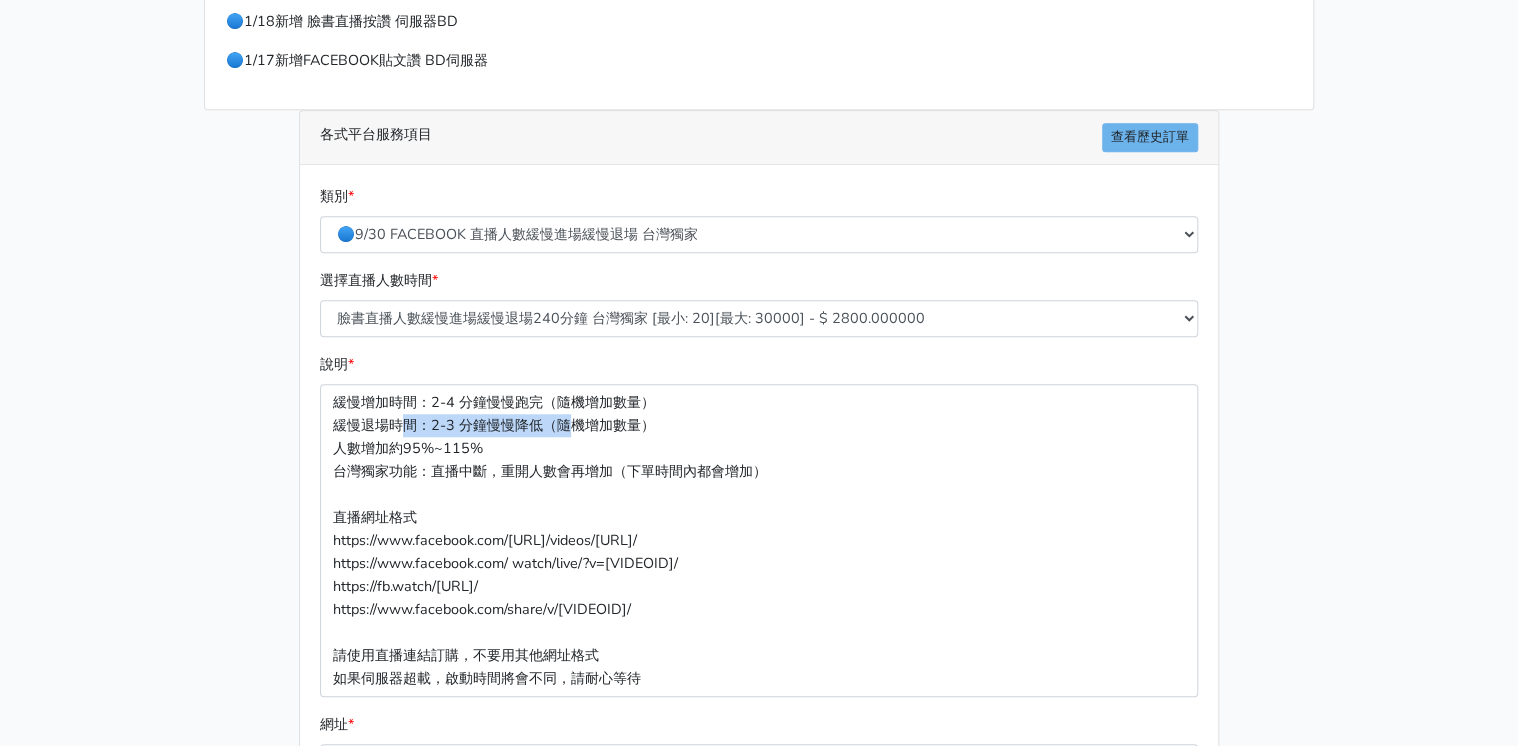 drag, startPoint x: 406, startPoint y: 429, endPoint x: 576, endPoint y: 417, distance: 170.423 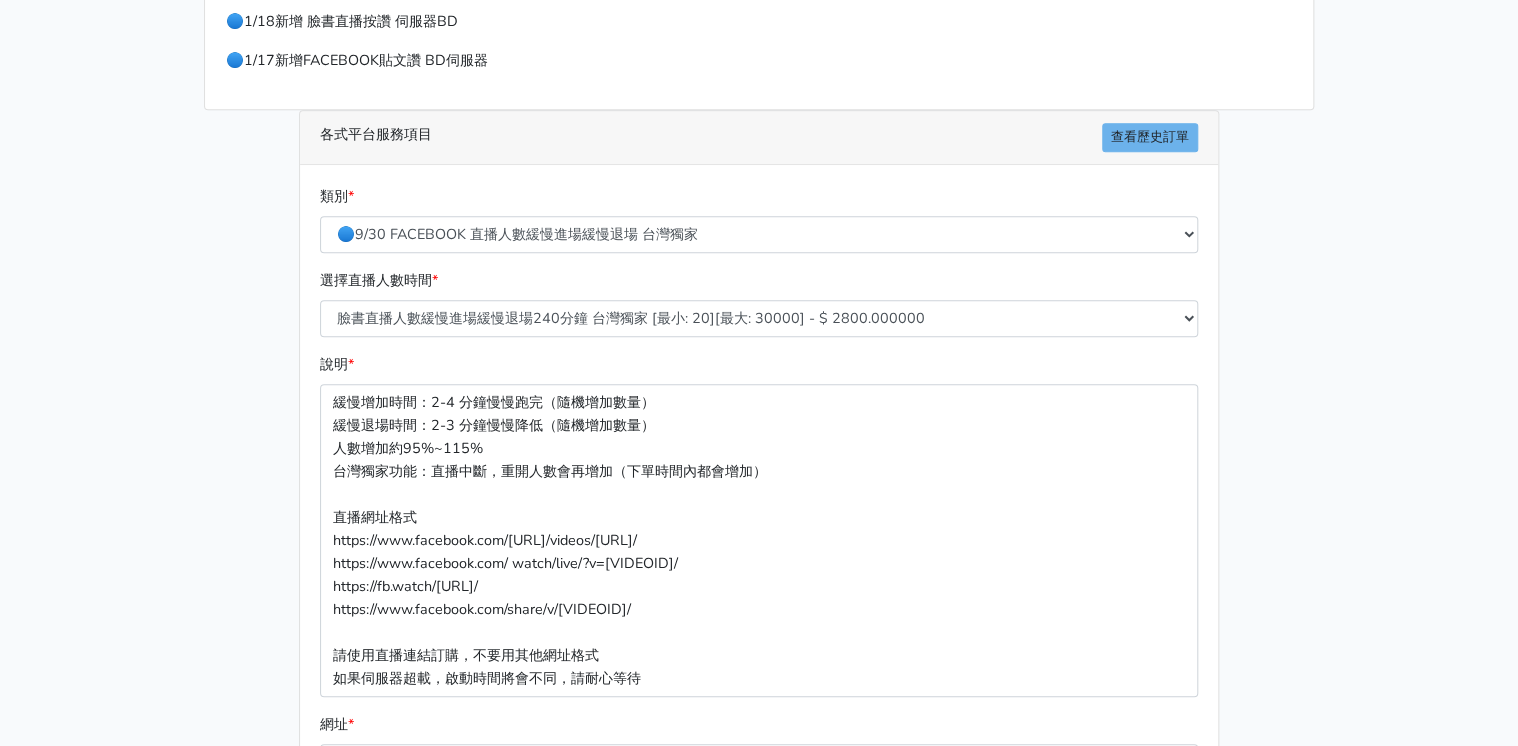click on "緩慢增加時間：2-4 分鐘慢慢跑完（隨機增加數量） 緩慢退場時間：2-3 分鐘慢慢降低（隨機增加數量） 人數增加約95%~115% 台灣獨家功能：直播中斷，重開人數會再增加（下單時間內都會增加） 直播網址格式 https://www.facebook.com/xxxx55xxx/videos/xxxx55xxxxx/ https://www.facebook.com/ watch/live/?v=xxx55xxx/ https://fb.watch/xxxxx55xxxL/ https://www.facebook.com/share/v/xx55xxx/ 請使用直播連結訂購，不要用其他網址格式 如果伺服器超載，啟動時間將會不同，請耐心等待" at bounding box center [759, 541] 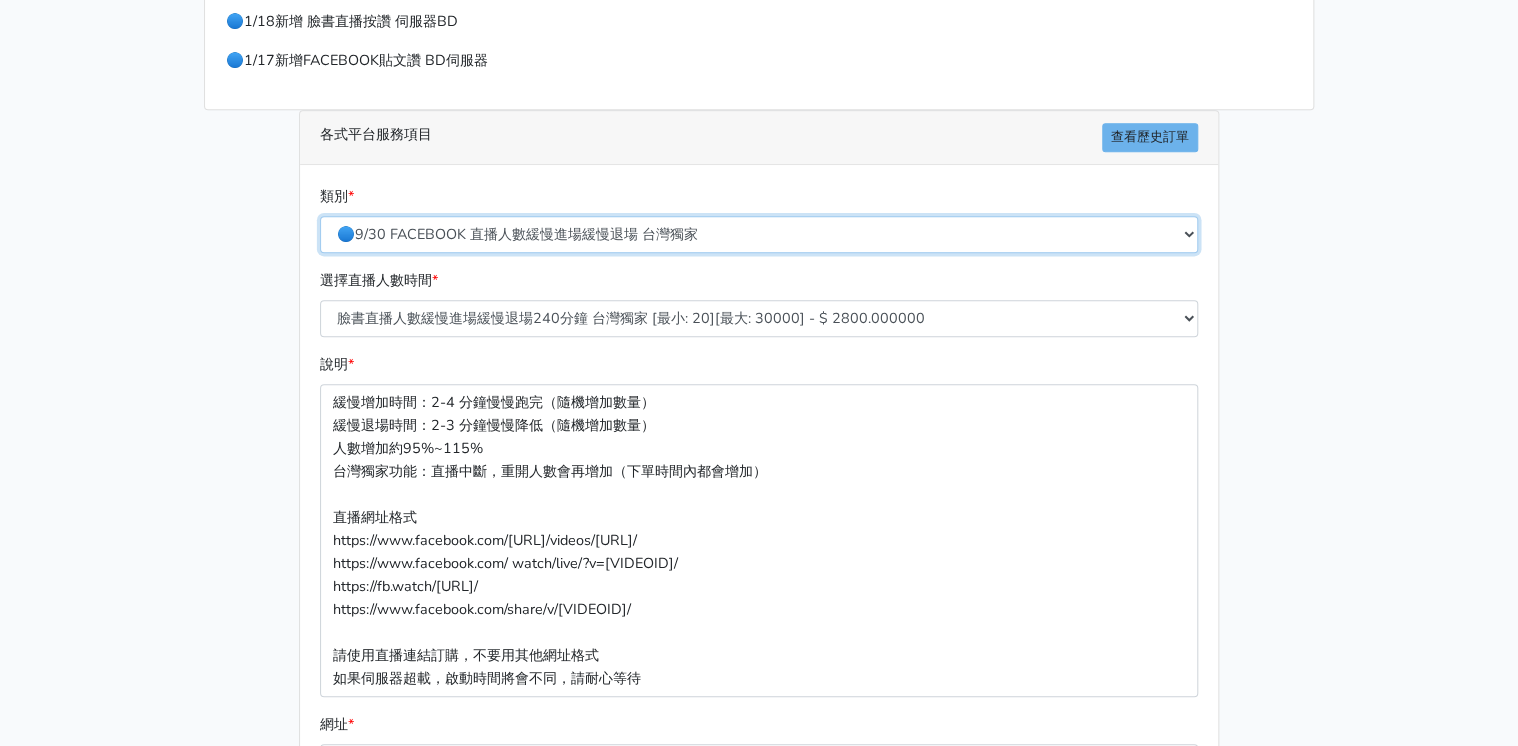 click on "🔵FACEBOOK 直播人數緊急備用伺服器 2號AB伺服器
🔵FACEBOOK 網軍專用貼文留言 安全保密
🔵FACEBOOK 直播人數伺服器 快進
🔵9/30 FACEBOOK 直播人數緩慢進場緩慢退場 台灣獨家
🔵FACEBOOK 直播人數緊急備用伺服器 J1
🔵FACEBOOK按讚-追蹤-評論-社團成員-影片觀看-短影片觀看
🔵台灣帳號FACEBOOK按讚、表情、分享、社團、追蹤服務" at bounding box center [759, 234] 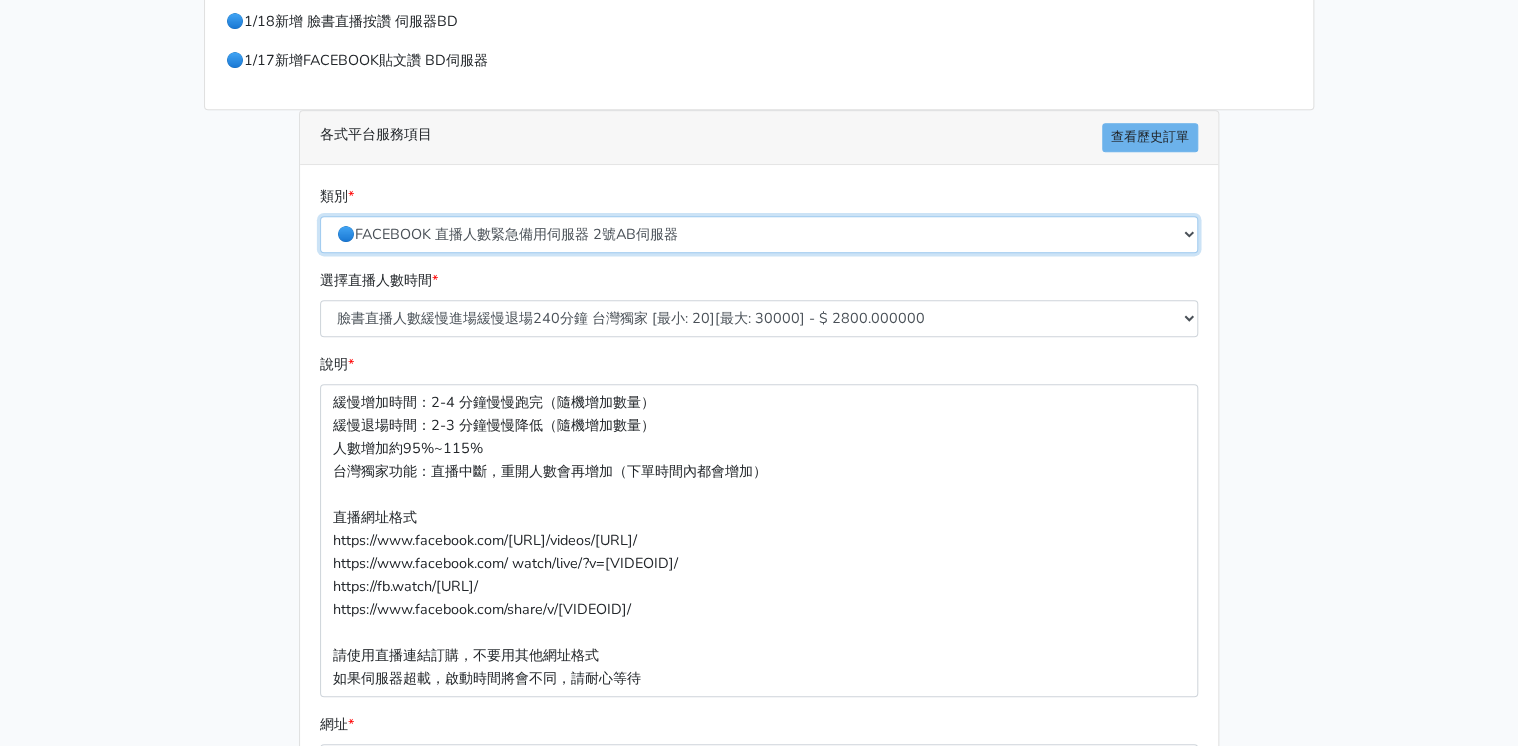 click on "🔵FACEBOOK 直播人數緊急備用伺服器 2號AB伺服器
🔵FACEBOOK 網軍專用貼文留言 安全保密
🔵FACEBOOK 直播人數伺服器 快進
🔵9/30 FACEBOOK 直播人數緩慢進場緩慢退場 台灣獨家
🔵FACEBOOK 直播人數緊急備用伺服器 J1
🔵FACEBOOK按讚-追蹤-評論-社團成員-影片觀看-短影片觀看
🔵台灣帳號FACEBOOK按讚、表情、分享、社團、追蹤服務" at bounding box center (759, 234) 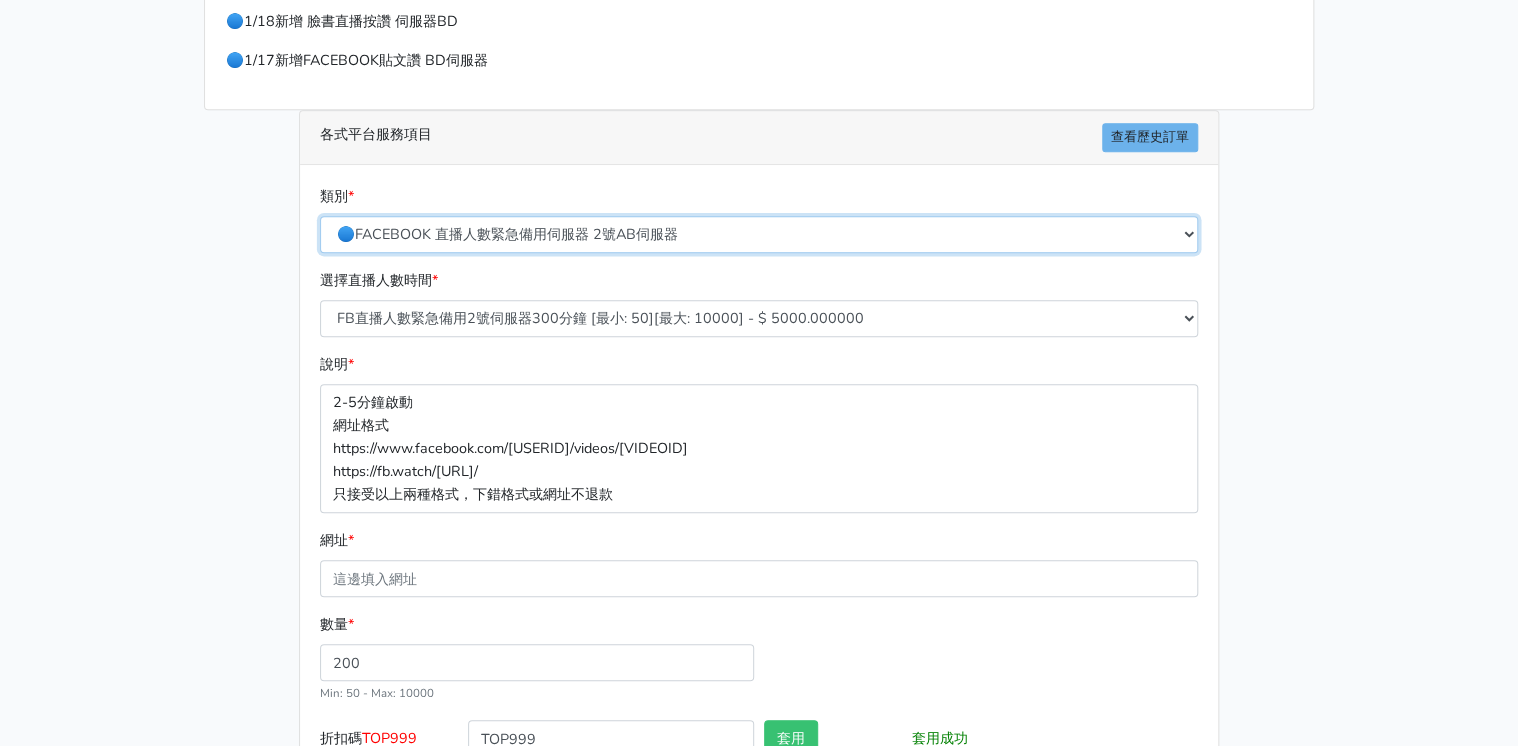 click on "🔵FACEBOOK 直播人數緊急備用伺服器 2號AB伺服器
🔵FACEBOOK 網軍專用貼文留言 安全保密
🔵FACEBOOK 直播人數伺服器 快進
🔵9/30 FACEBOOK 直播人數緩慢進場緩慢退場 台灣獨家
🔵FACEBOOK 直播人數緊急備用伺服器 J1
🔵FACEBOOK按讚-追蹤-評論-社團成員-影片觀看-短影片觀看
🔵台灣帳號FACEBOOK按讚、表情、分享、社團、追蹤服務" at bounding box center [759, 234] 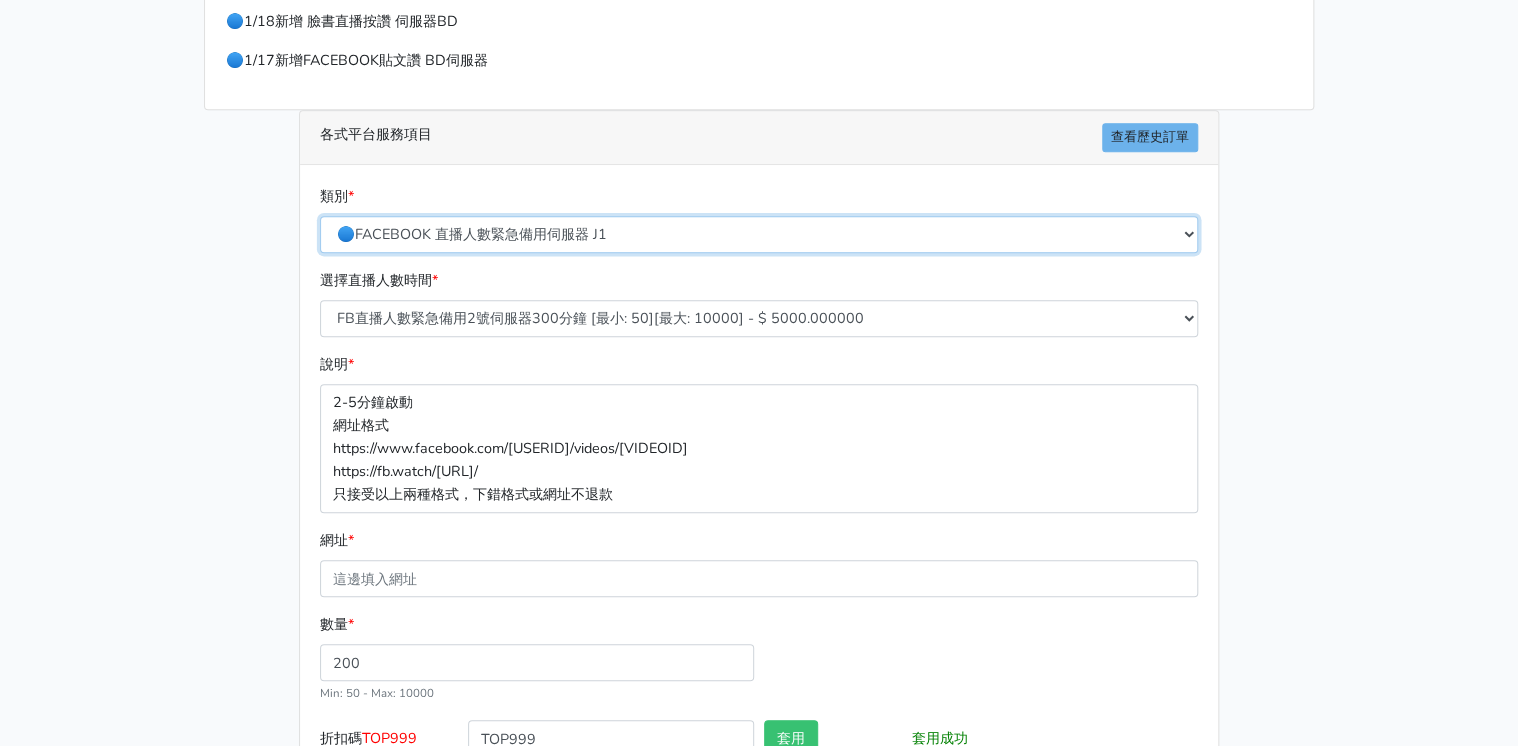 click on "🔵FACEBOOK 直播人數緊急備用伺服器 2號AB伺服器
🔵FACEBOOK 網軍專用貼文留言 安全保密
🔵FACEBOOK 直播人數伺服器 快進
🔵9/30 FACEBOOK 直播人數緩慢進場緩慢退場 台灣獨家
🔵FACEBOOK 直播人數緊急備用伺服器 J1
🔵FACEBOOK按讚-追蹤-評論-社團成員-影片觀看-短影片觀看
🔵台灣帳號FACEBOOK按讚、表情、分享、社團、追蹤服務" at bounding box center [759, 234] 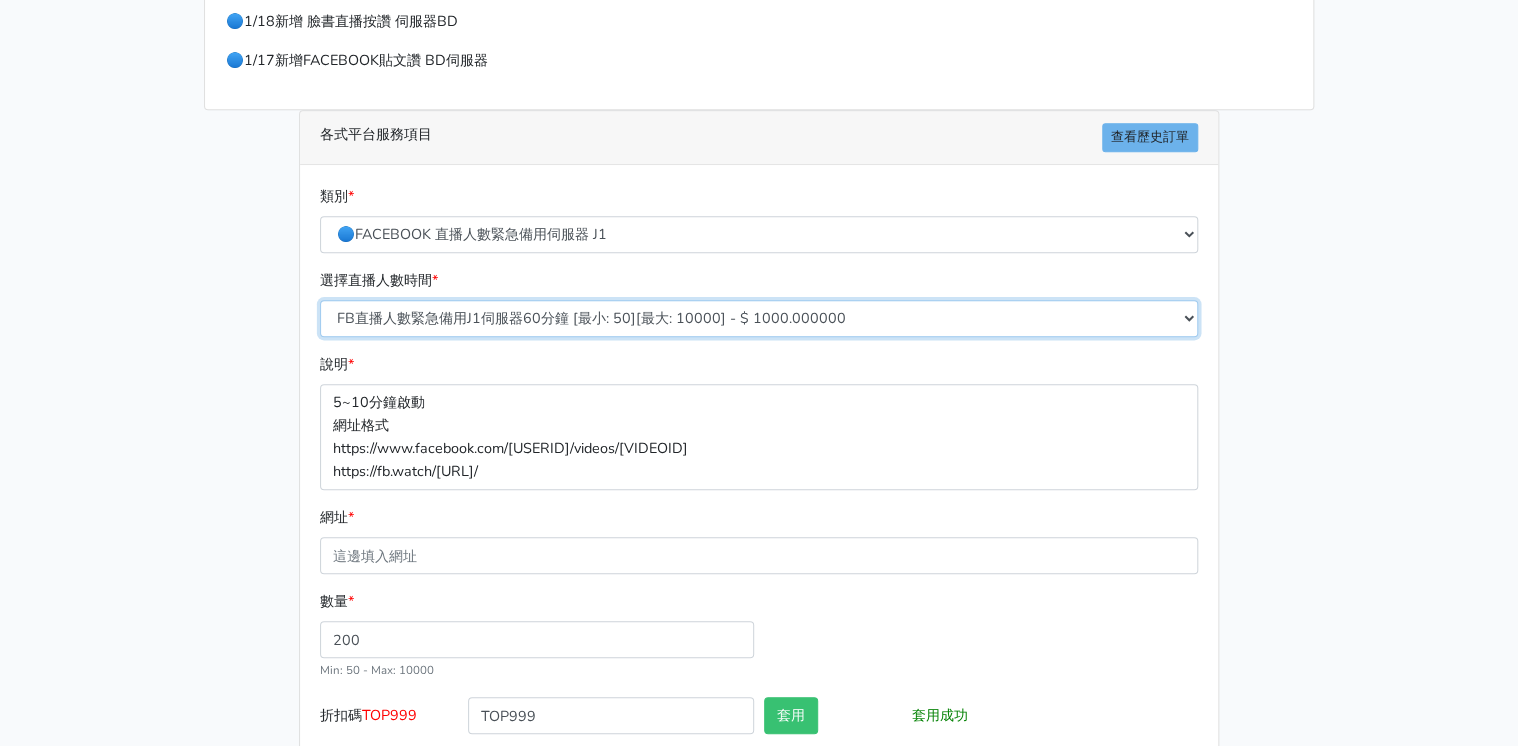 click on "FB直播人數緊急備用J1伺服器60分鐘 [最小: 50][最大: 10000] - $ 1000.000000 FB直播人數緊急備用J1伺服器120分鐘 [最小: 50][最大: 10000] - $ 2000.000000 FB直播人數緊急備用J1伺服器180分鐘 [最小: 50][最大: 10000] - $ 3000.000000 FB直播人數緊急備用J1伺服器240分鐘 [最小: 50][最大: 10000] - $ 4000.000000 FB直播人數緊急備用J1伺服器90分鐘 [最小: 50][最大: 10000] - $ 1500.000000" at bounding box center (759, 318) 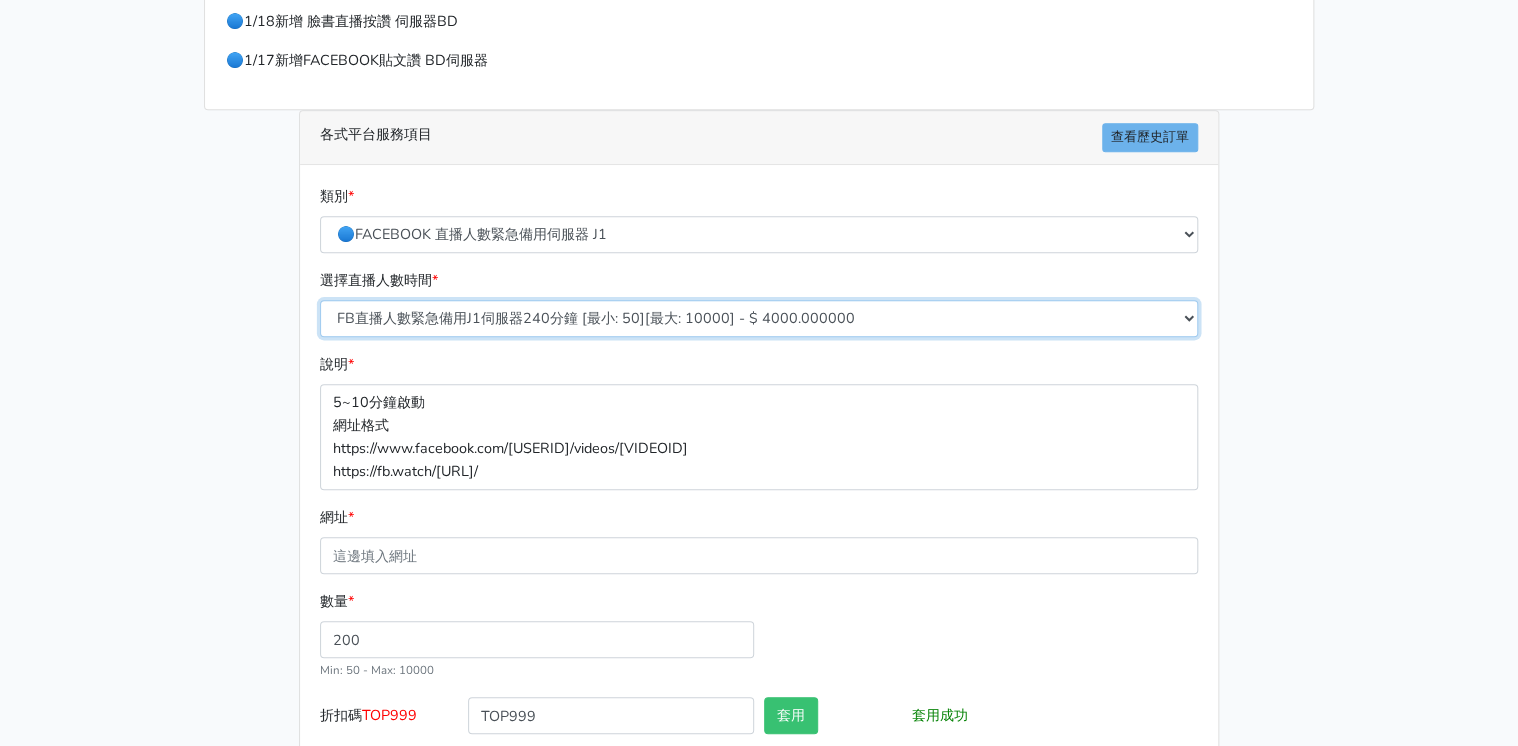 click on "FB直播人數緊急備用J1伺服器60分鐘 [最小: 50][最大: 10000] - $ 1000.000000 FB直播人數緊急備用J1伺服器120分鐘 [最小: 50][最大: 10000] - $ 2000.000000 FB直播人數緊急備用J1伺服器180分鐘 [最小: 50][最大: 10000] - $ 3000.000000 FB直播人數緊急備用J1伺服器240分鐘 [最小: 50][最大: 10000] - $ 4000.000000 FB直播人數緊急備用J1伺服器90分鐘 [最小: 50][最大: 10000] - $ 1500.000000" at bounding box center [759, 318] 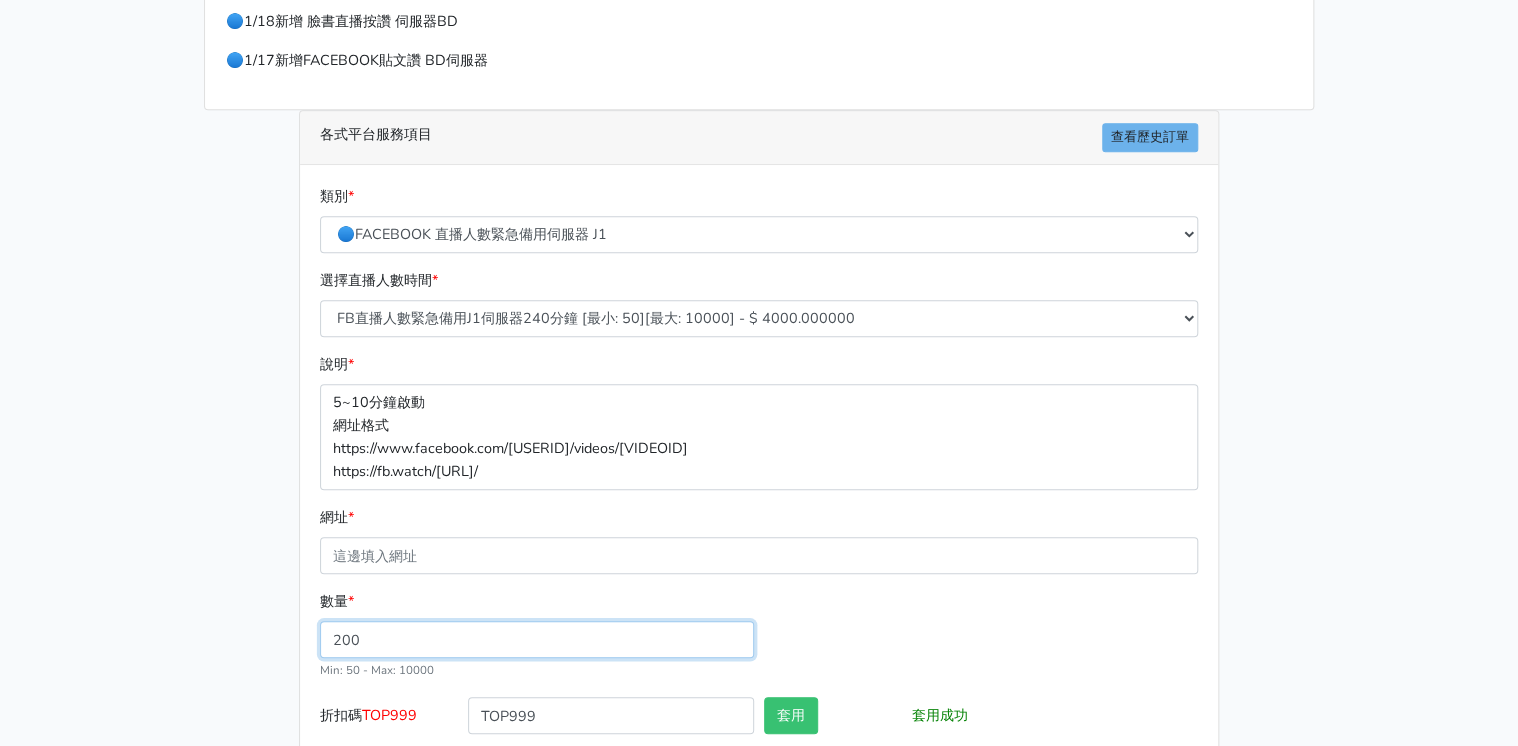 click on "200" at bounding box center (537, 639) 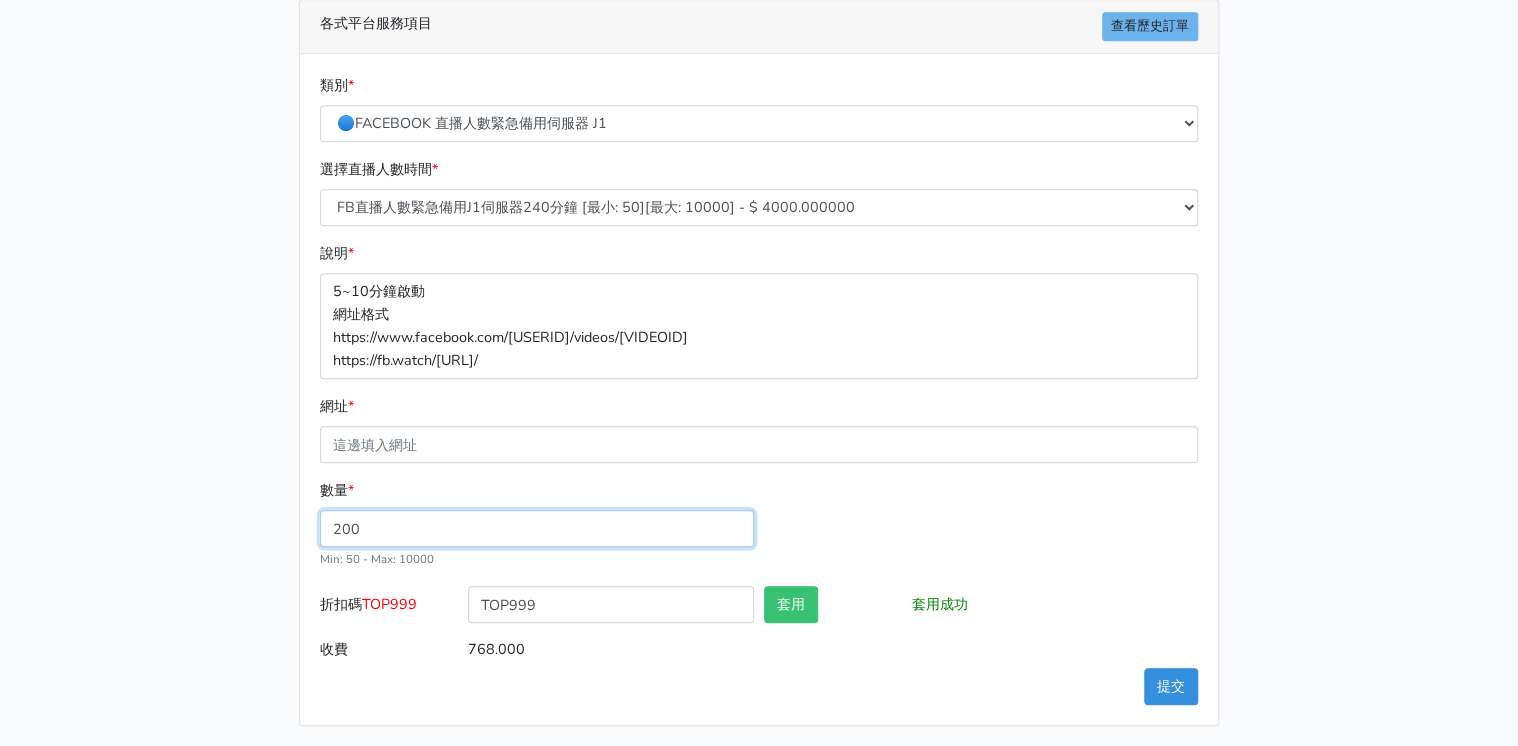 scroll, scrollTop: 672, scrollLeft: 0, axis: vertical 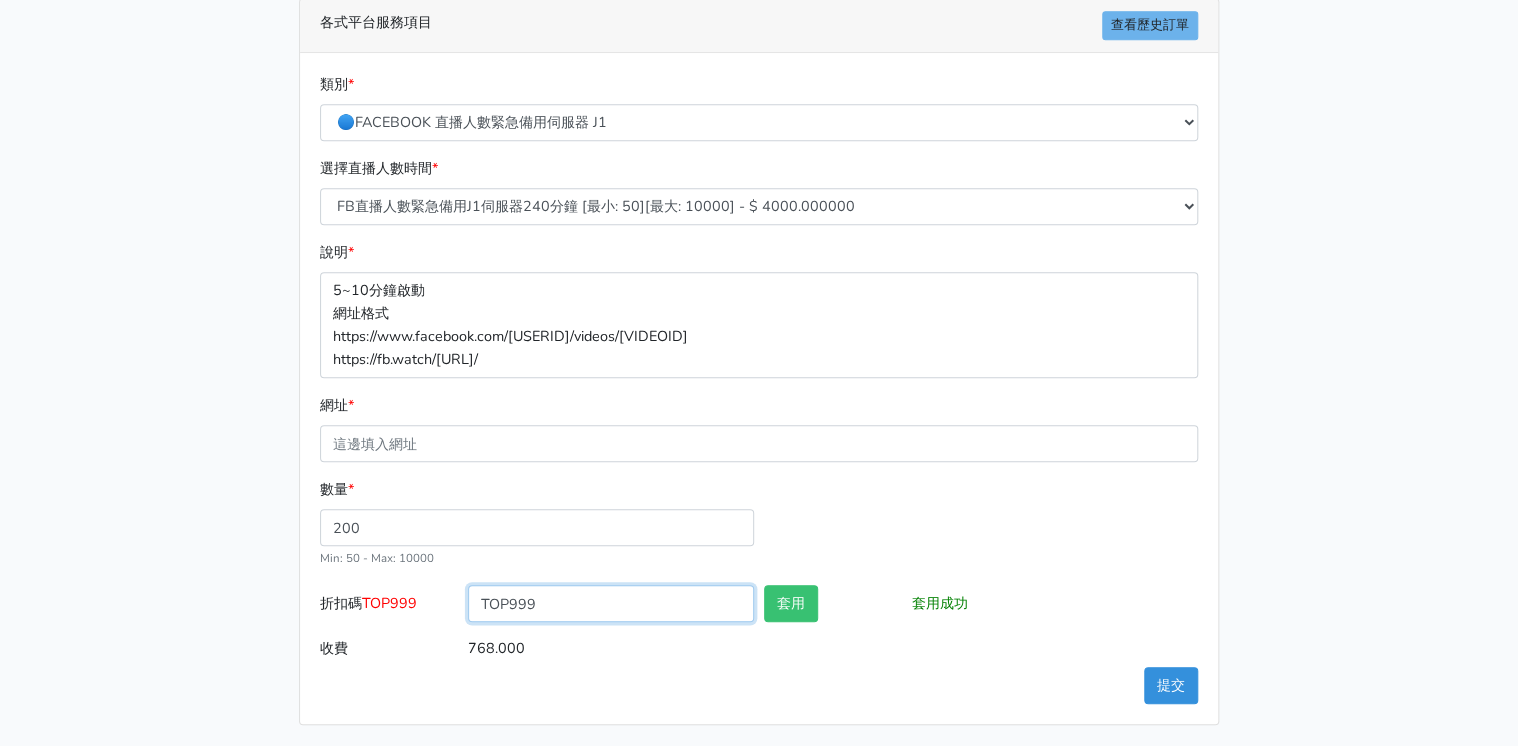 click on "TOP999" at bounding box center [611, 603] 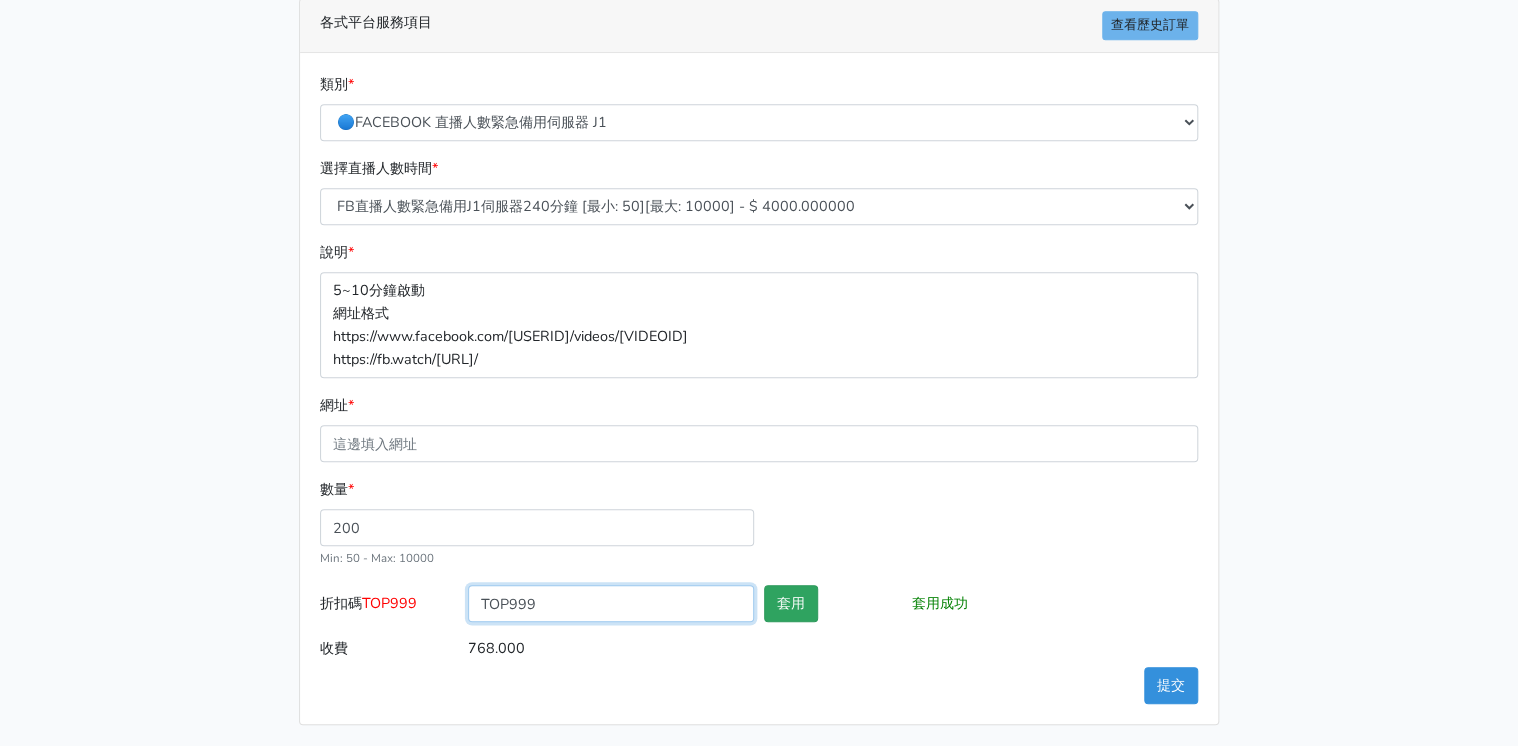 scroll, scrollTop: 432, scrollLeft: 0, axis: vertical 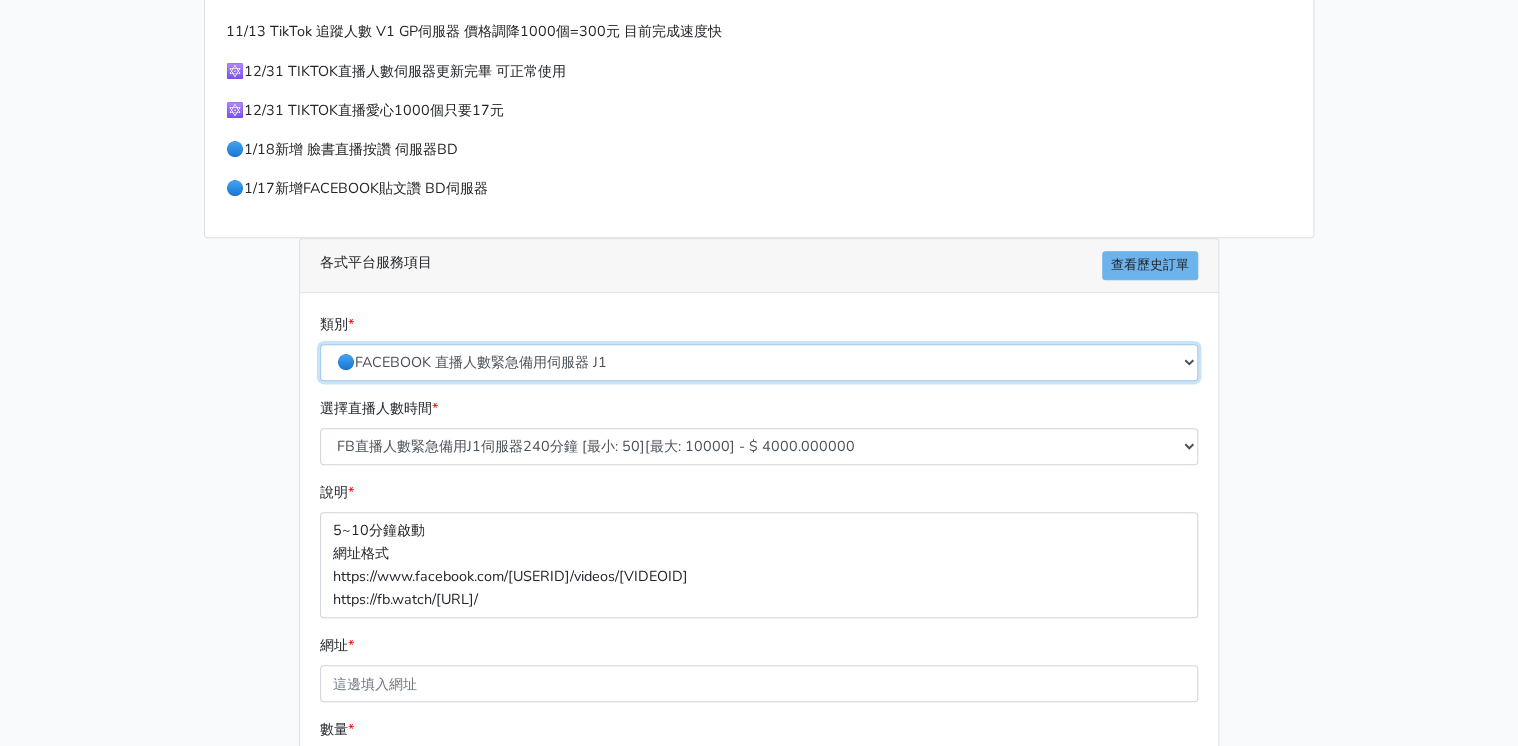 click on "🔵FACEBOOK 直播人數緊急備用伺服器 2號AB伺服器
🔵FACEBOOK 網軍專用貼文留言 安全保密
🔵FACEBOOK 直播人數伺服器 快進
🔵9/30 FACEBOOK 直播人數緩慢進場緩慢退場 台灣獨家
🔵FACEBOOK 直播人數緊急備用伺服器 J1
🔵FACEBOOK按讚-追蹤-評論-社團成員-影片觀看-短影片觀看
🔵台灣帳號FACEBOOK按讚、表情、分享、社團、追蹤服務" at bounding box center [759, 362] 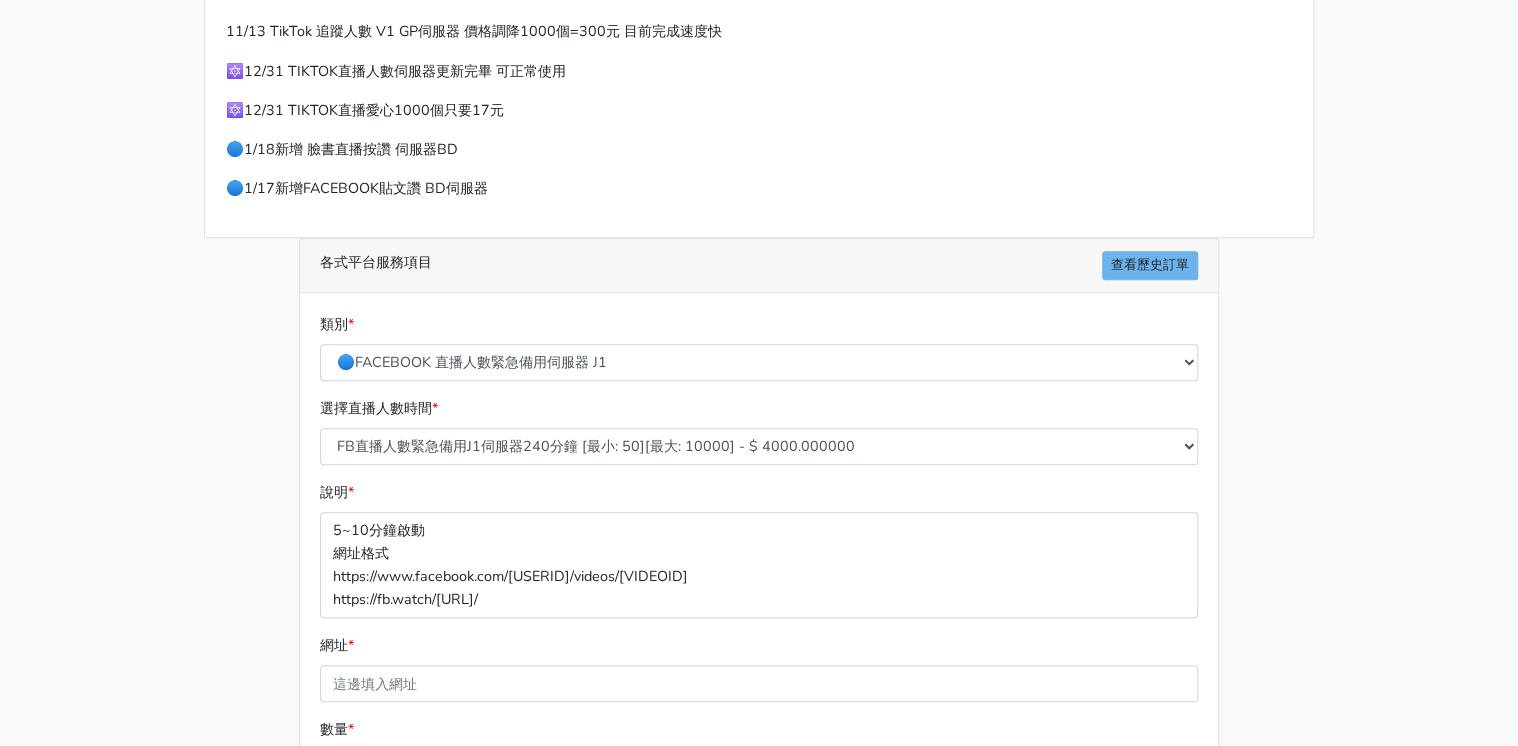 click on "請照說明的網址格式下單，這邊的服務都沒退款項目，下單就無法退款
此服務無保固，如愛心、讚、追蹤、觀看次數等等，如有掉落，不會補充
使用服務前，請把各個平台設定公開，否則服務不會執行， 下單後無退款服務，如有疑慮請勿下單
🌕9/25新增 IG愛心 GP伺服器
🌕10/8 IG追蹤 改版後  可正常使用 SX伺服器
🔴10月改版可用YT影片觀看次數 NEW伺服器SG
IG改版使用追蹤需要把標示進行審查關閉 看此連結 https://prnt.sc/kypxqWgE3cUR
11/13 新增 🌑Threads脆 追蹤人數 服務
10/8 IG追蹤 改版後 可正常使用 需關閉追蹤審查 SX伺服器 此服務價格調降為1000個=150元
11/13 TikTok 追蹤人數 V1 GP伺服器 價格調降1000個=300元 目前完成速度快
🔯12/31 TIKTOK直播愛心1000個只要17元" at bounding box center [759, 306] 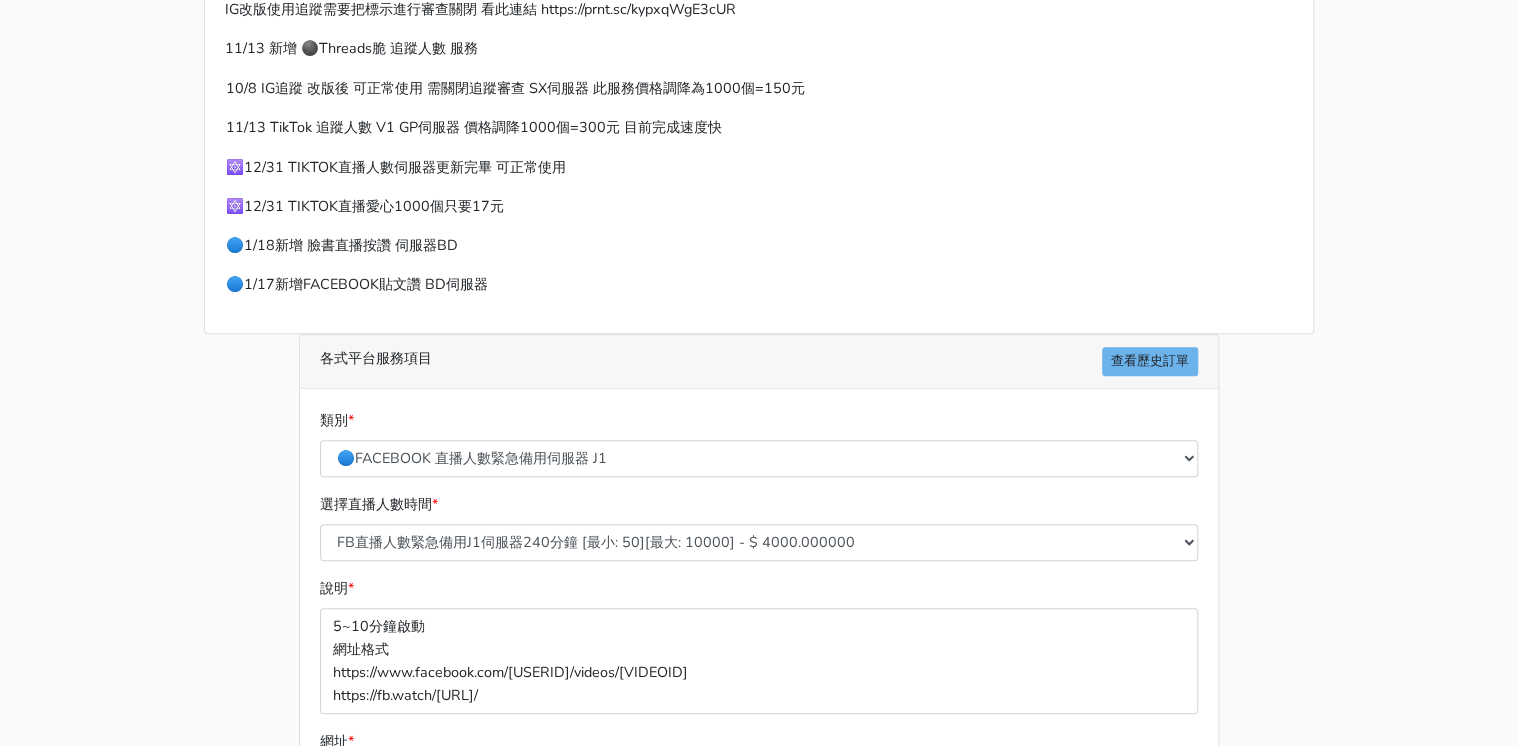 scroll, scrollTop: 272, scrollLeft: 0, axis: vertical 